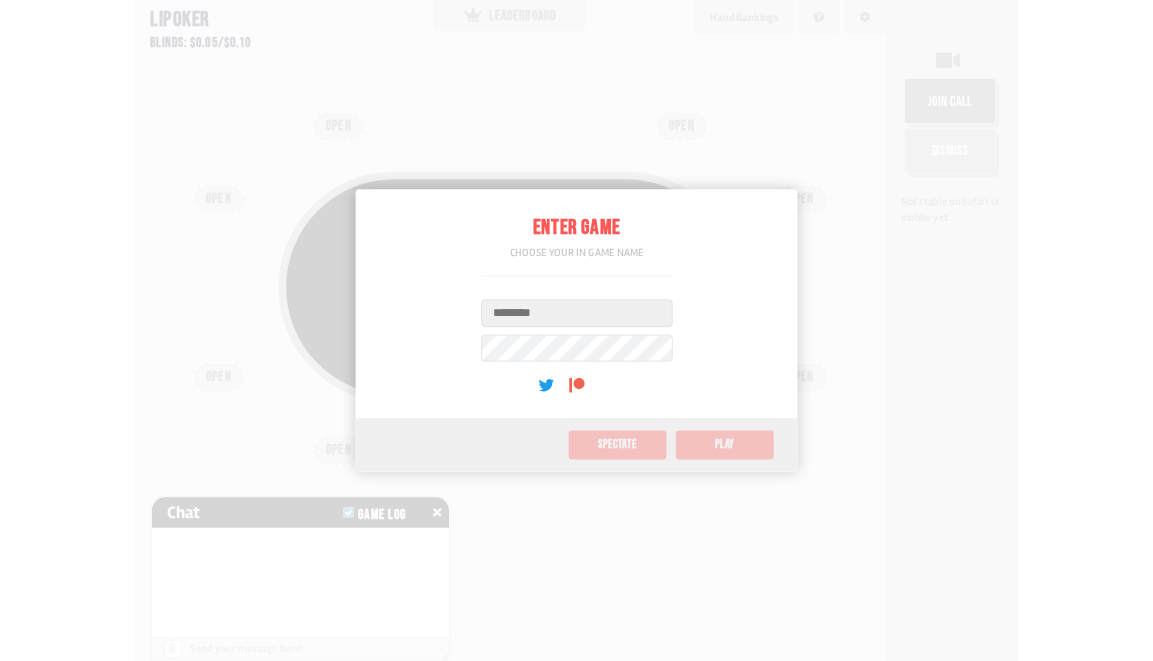 scroll, scrollTop: 0, scrollLeft: 0, axis: both 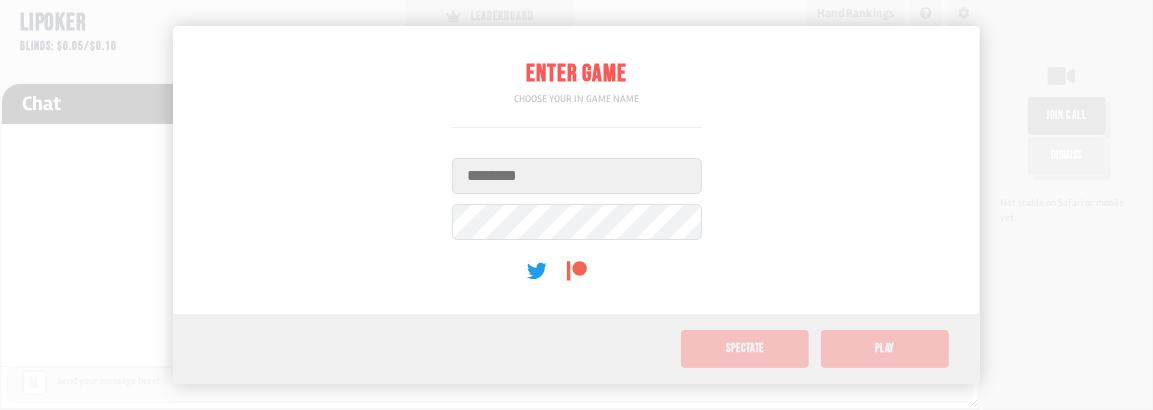 click on "Username" at bounding box center [577, 176] 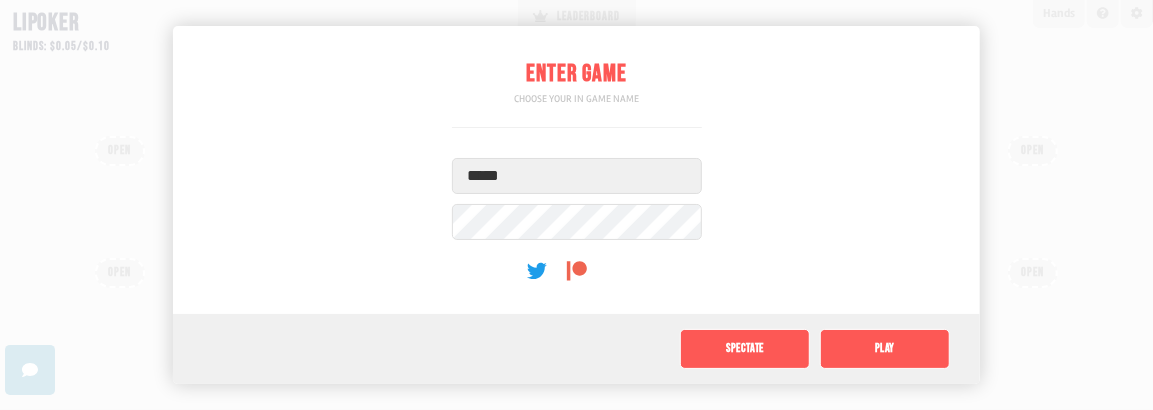 type on "*****" 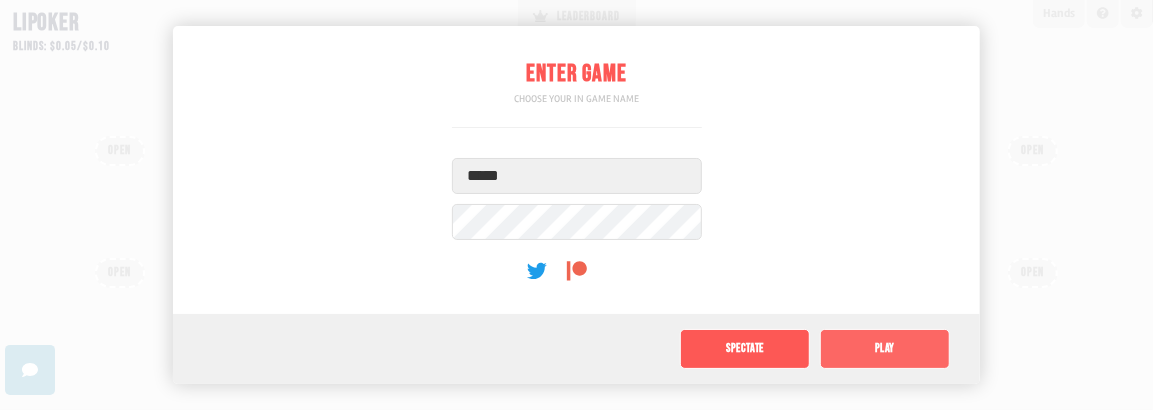click on "Play" 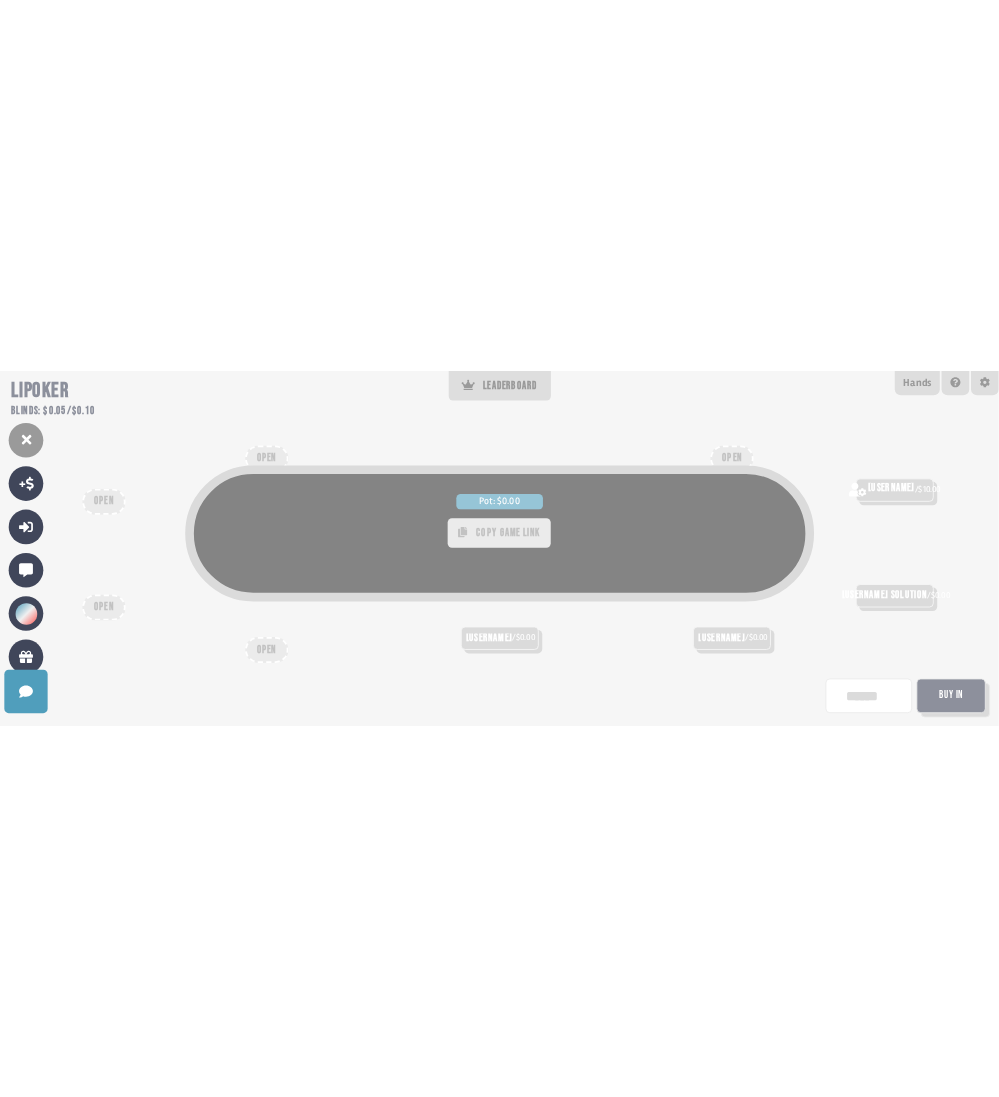 scroll, scrollTop: 24, scrollLeft: 0, axis: vertical 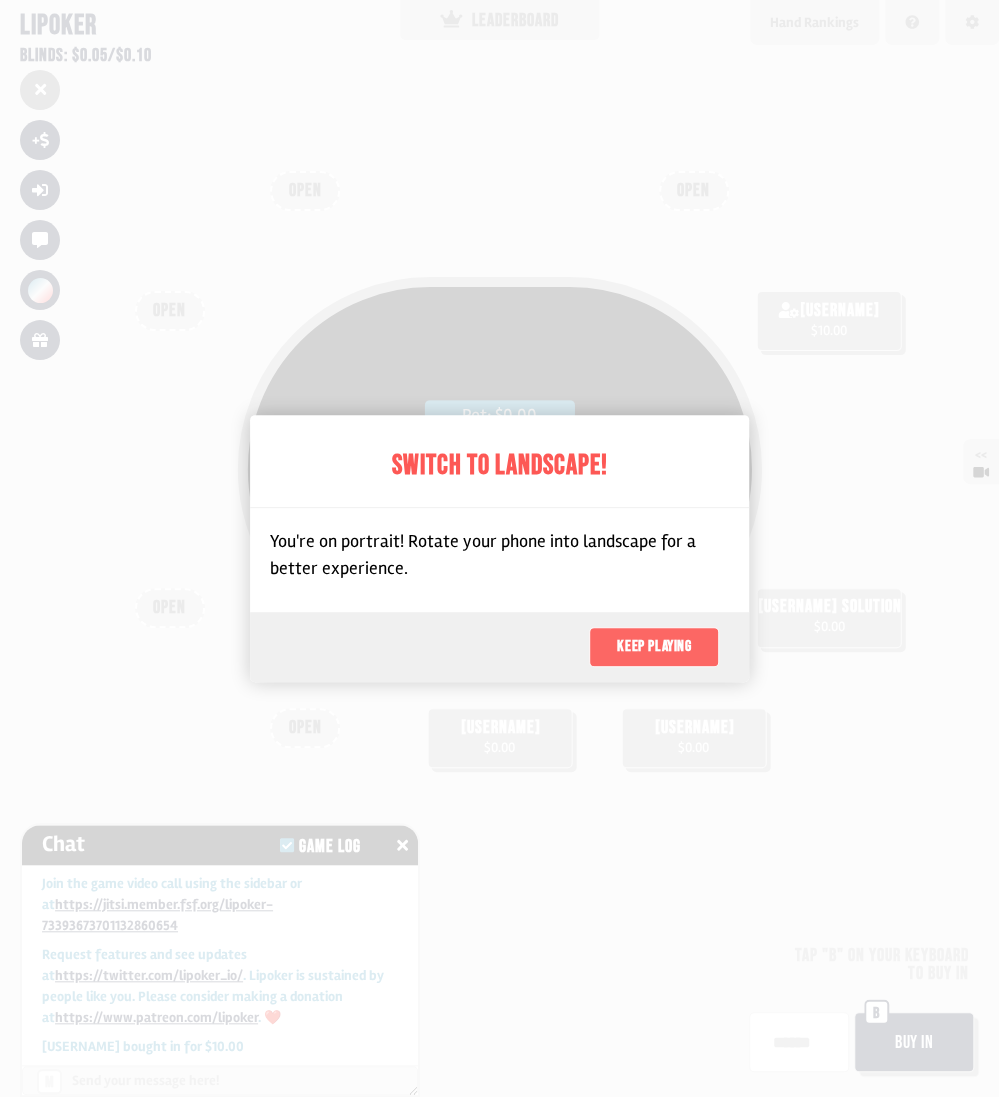 click on "Keep playing" at bounding box center [654, 647] 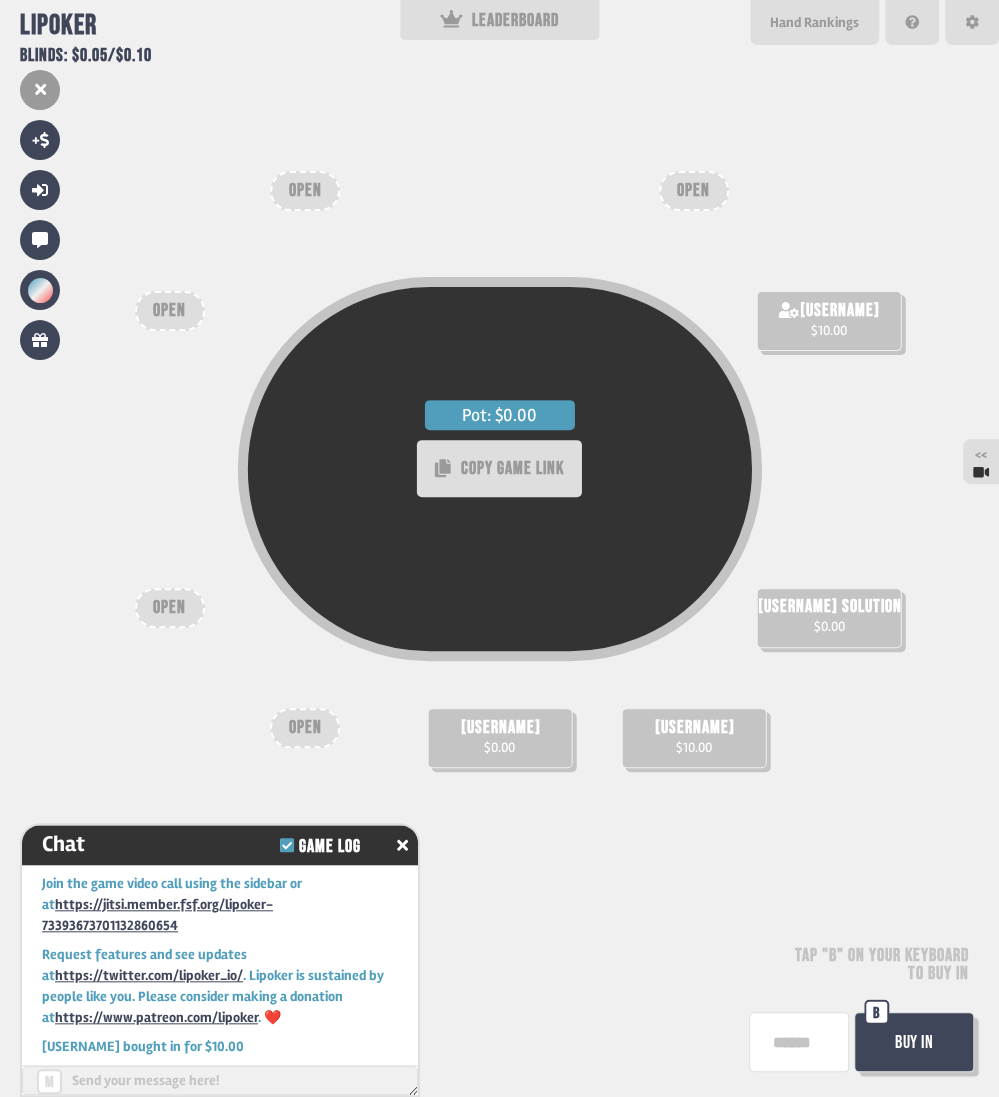 scroll, scrollTop: 0, scrollLeft: 0, axis: both 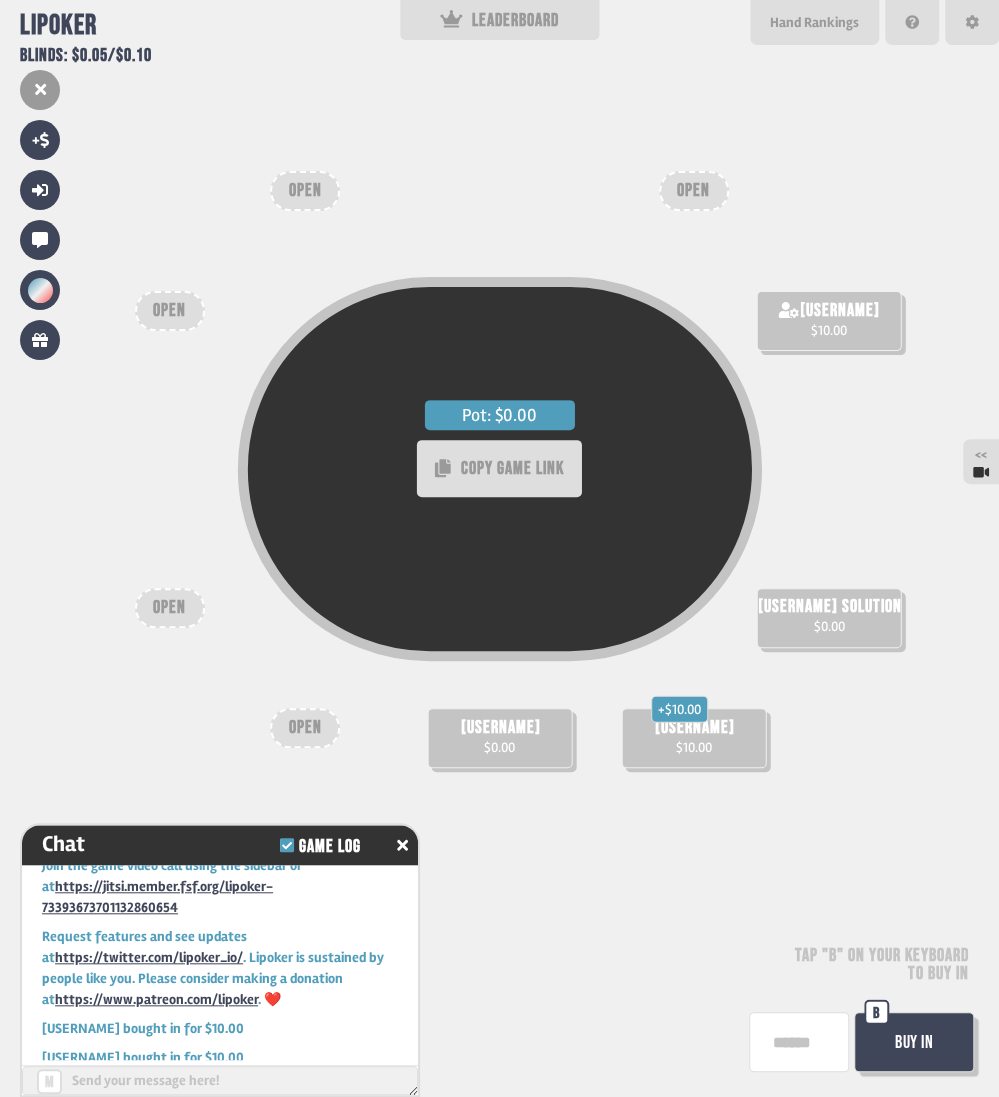 click on "Buy In" at bounding box center (914, 1042) 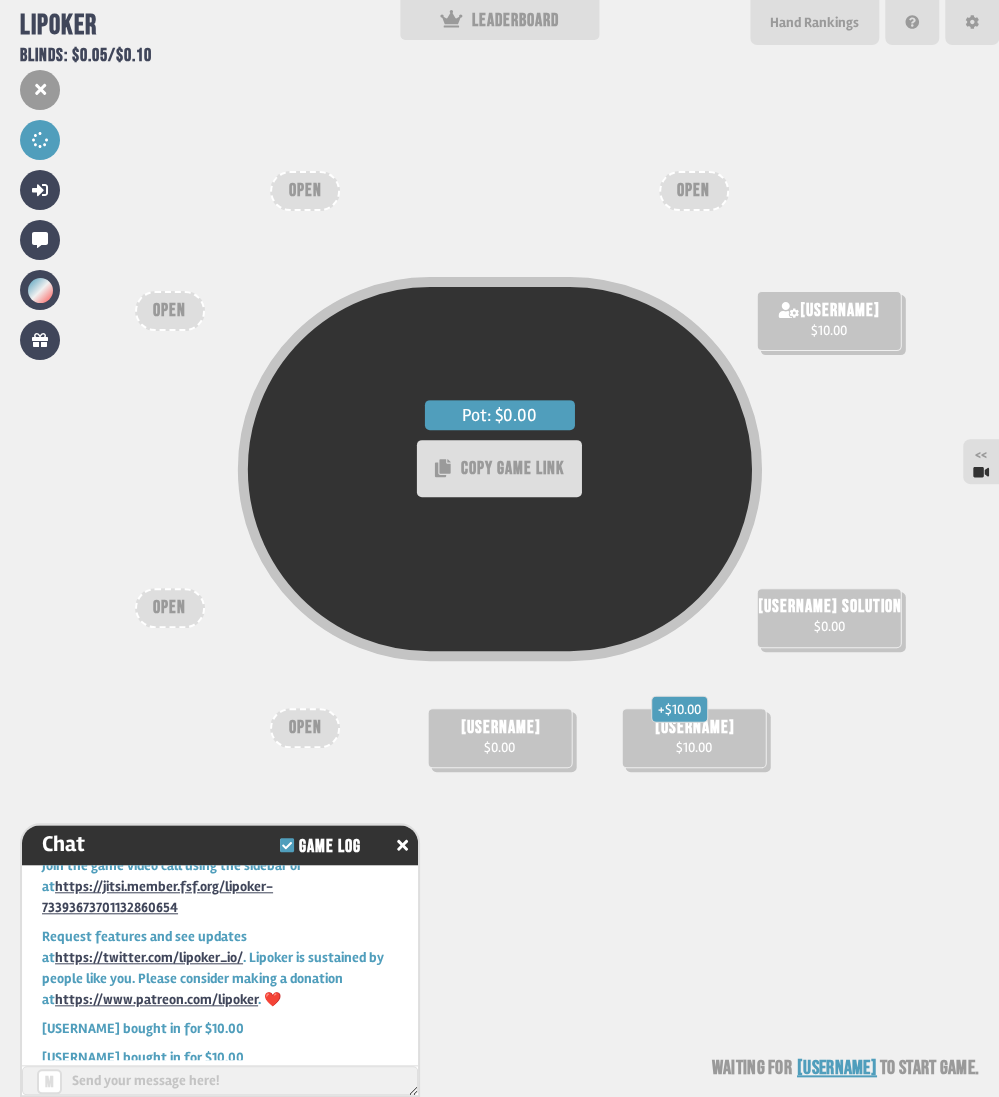 scroll, scrollTop: 46, scrollLeft: 0, axis: vertical 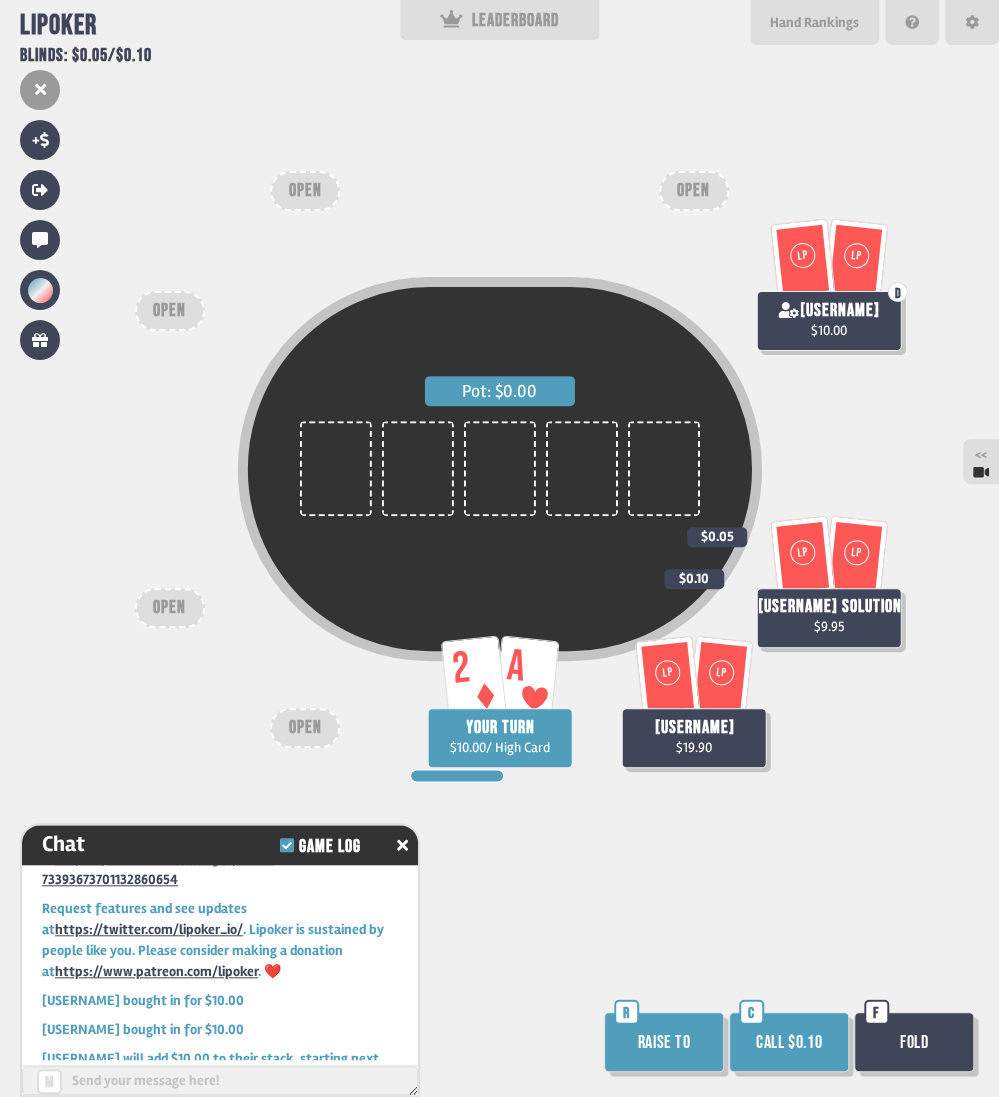 click on "Fold" at bounding box center (914, 1042) 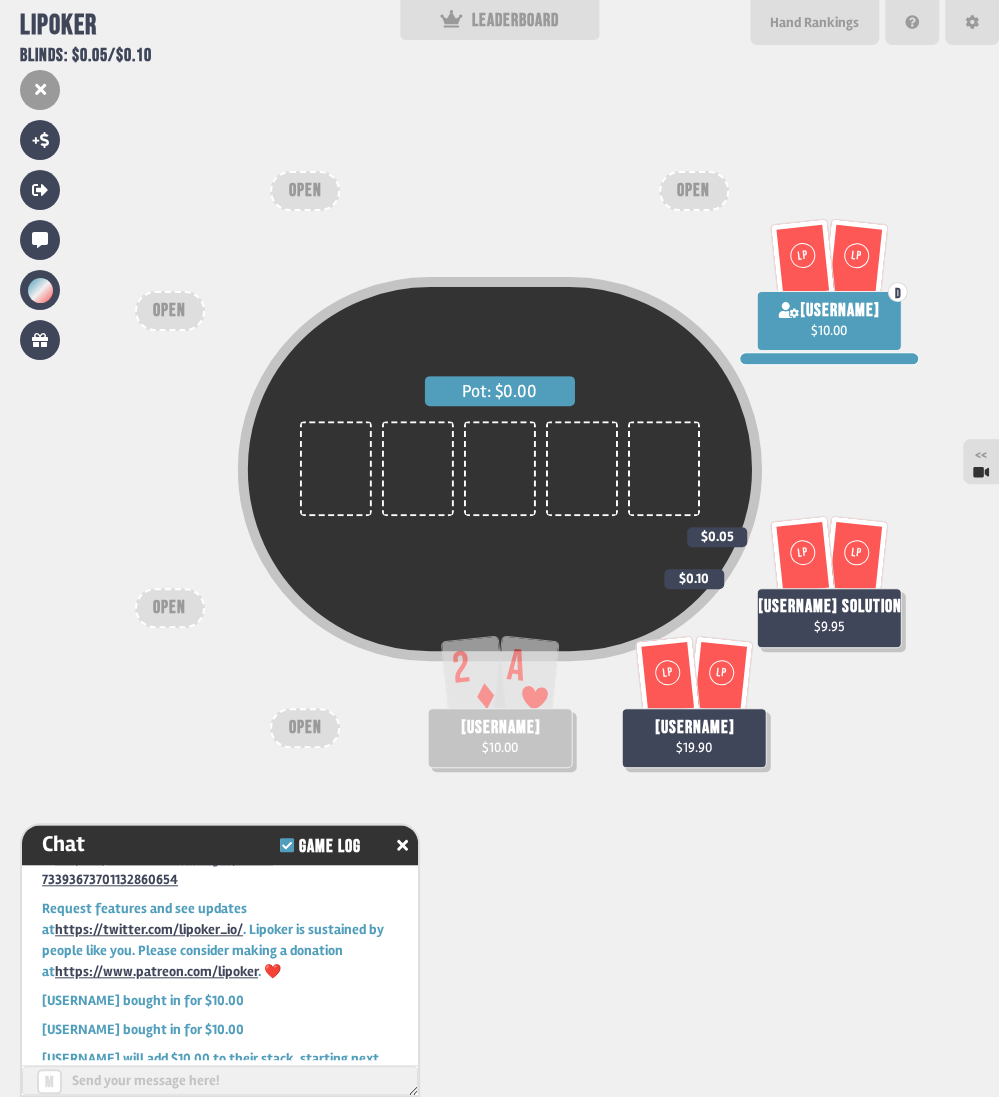 click on "Pot: $0.00   2 A [USERNAME] $10.00  LP LP [USERNAME] $19.90  $0.10  LP LP [USERNAME] solution $9.95  $0.05  LP LP D [USERNAME] $10.00  OPEN OPEN OPEN OPEN OPEN" at bounding box center [499, 548] 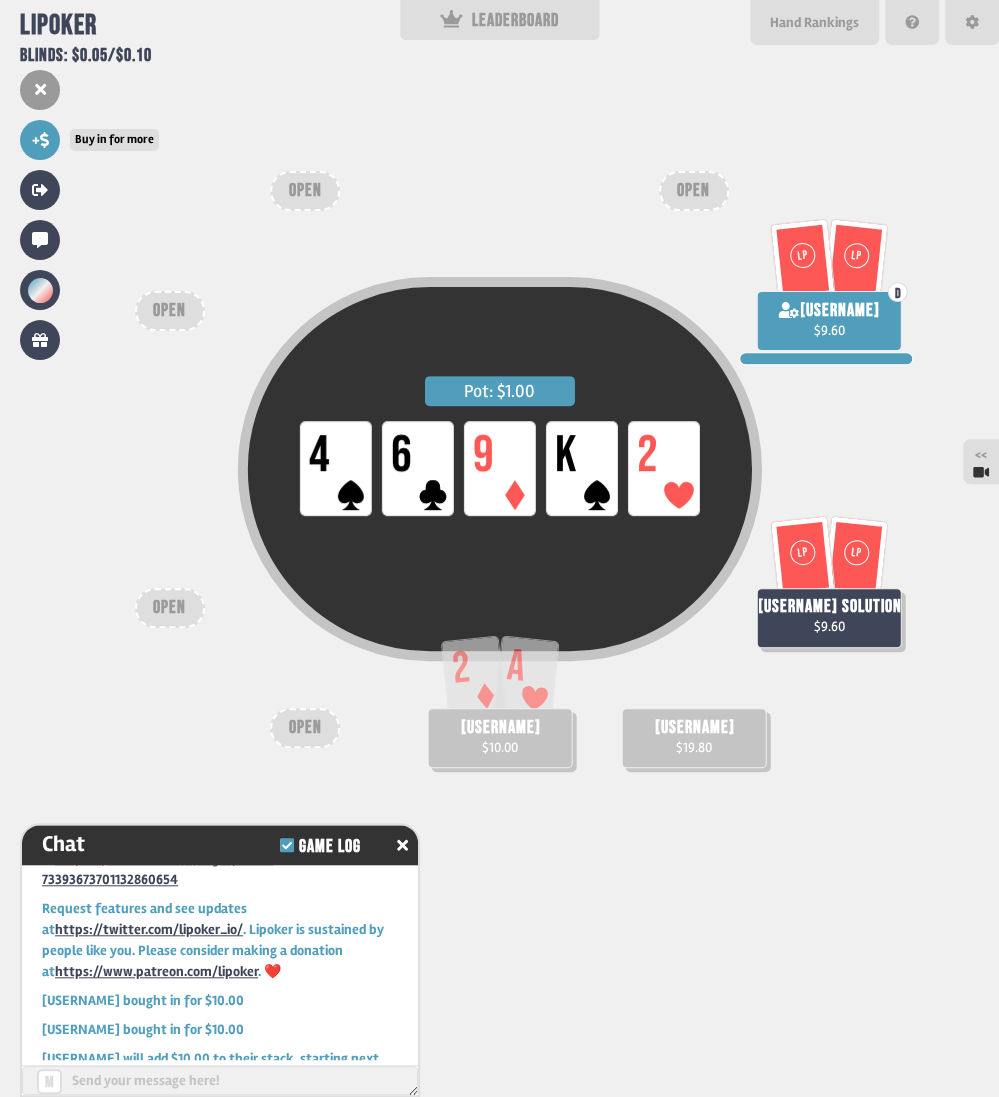click on "+" at bounding box center (40, 140) 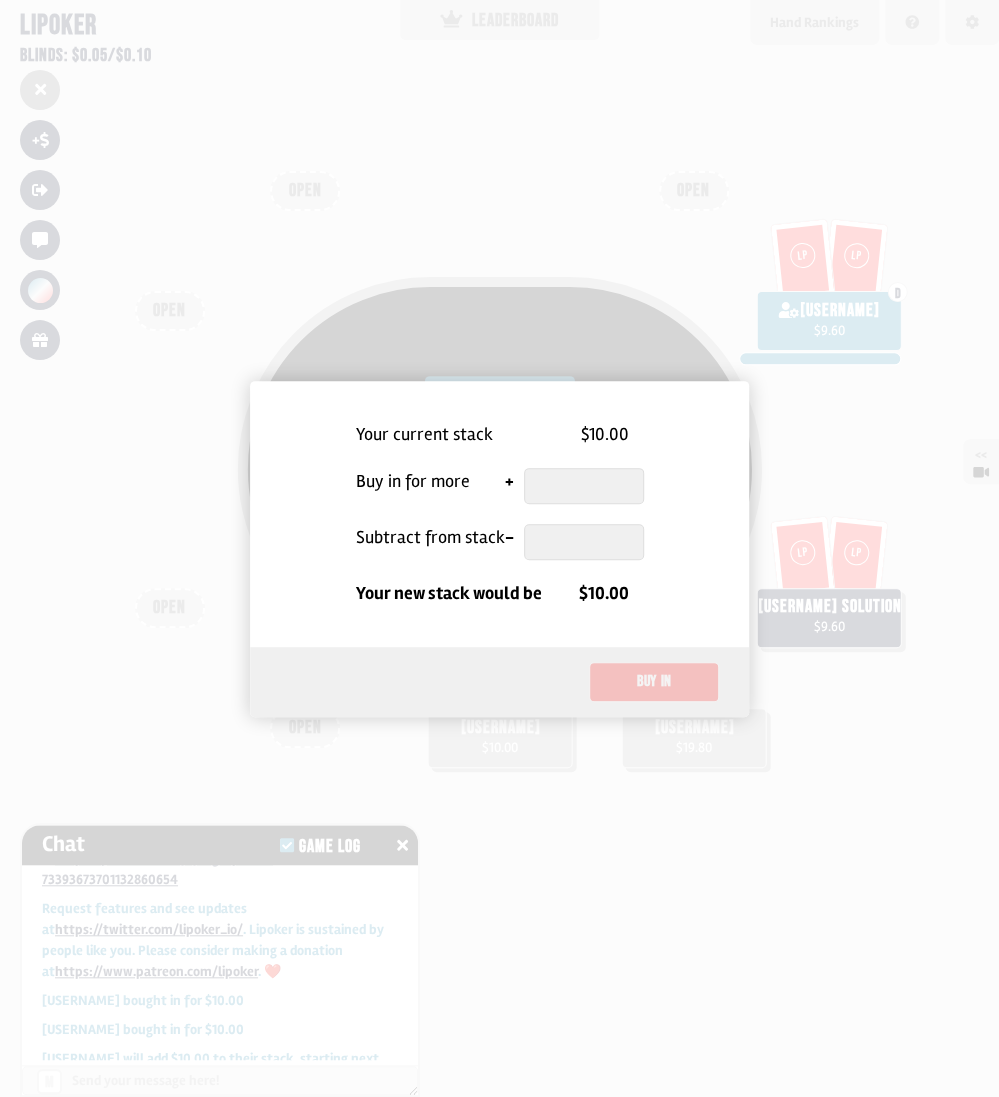 click at bounding box center [499, 548] 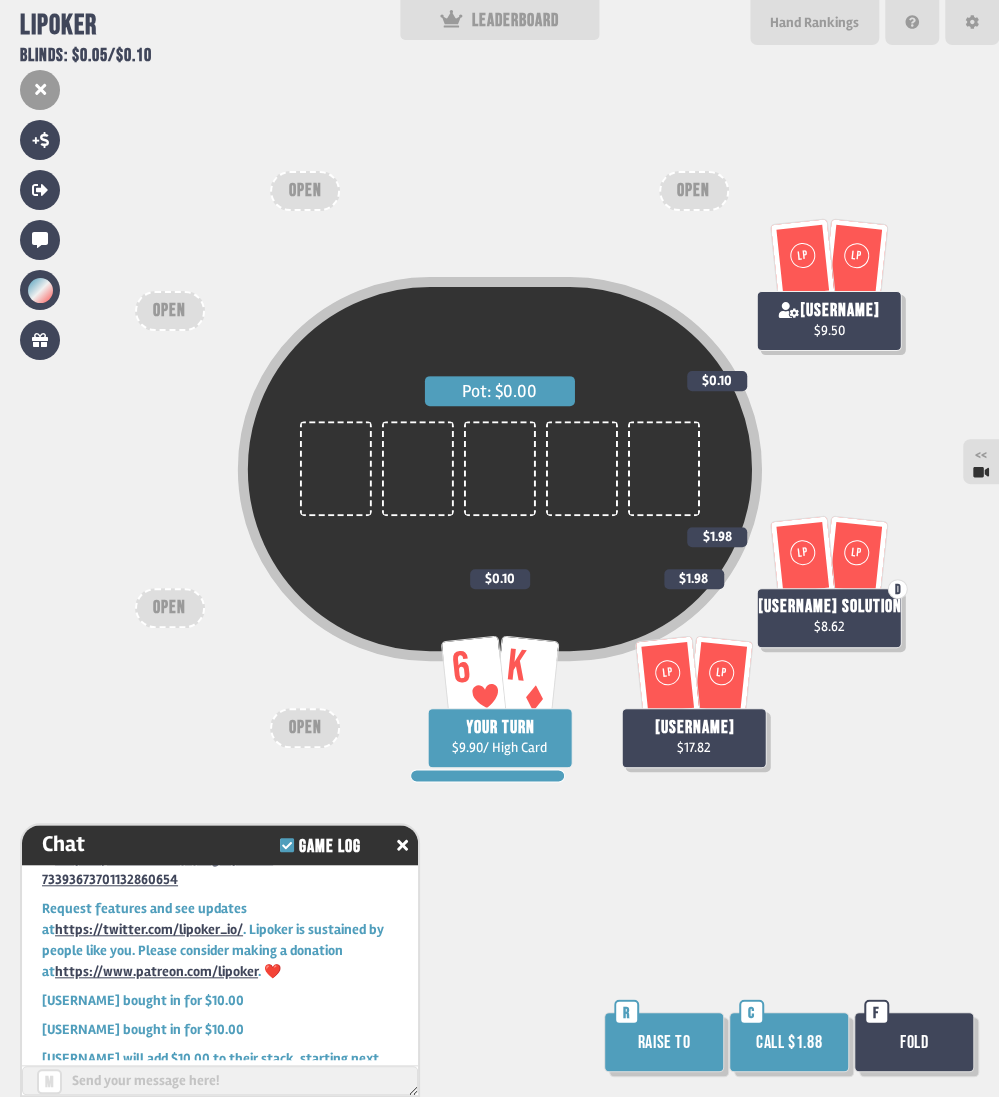 click on "Call $1.88" at bounding box center [789, 1042] 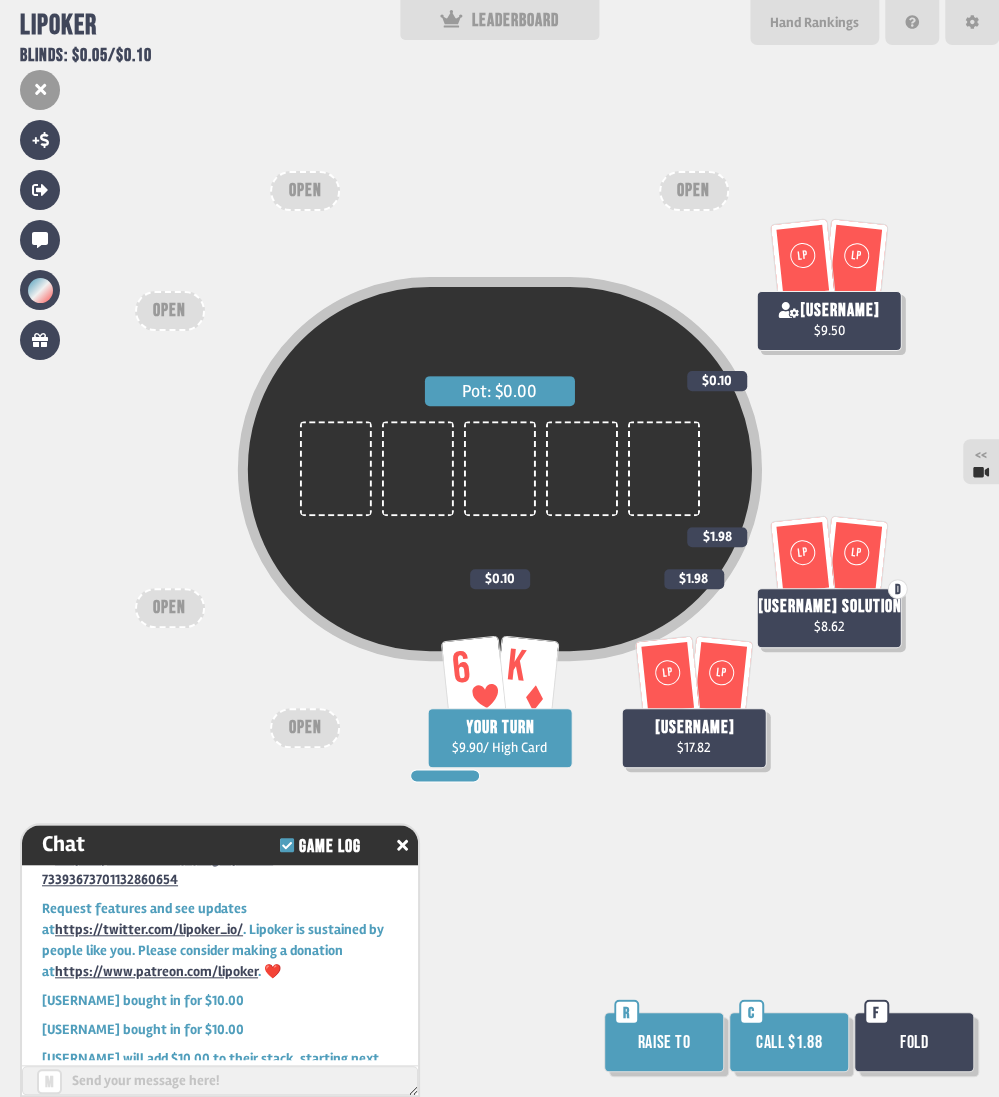 click on "Call $1.88" at bounding box center (789, 1042) 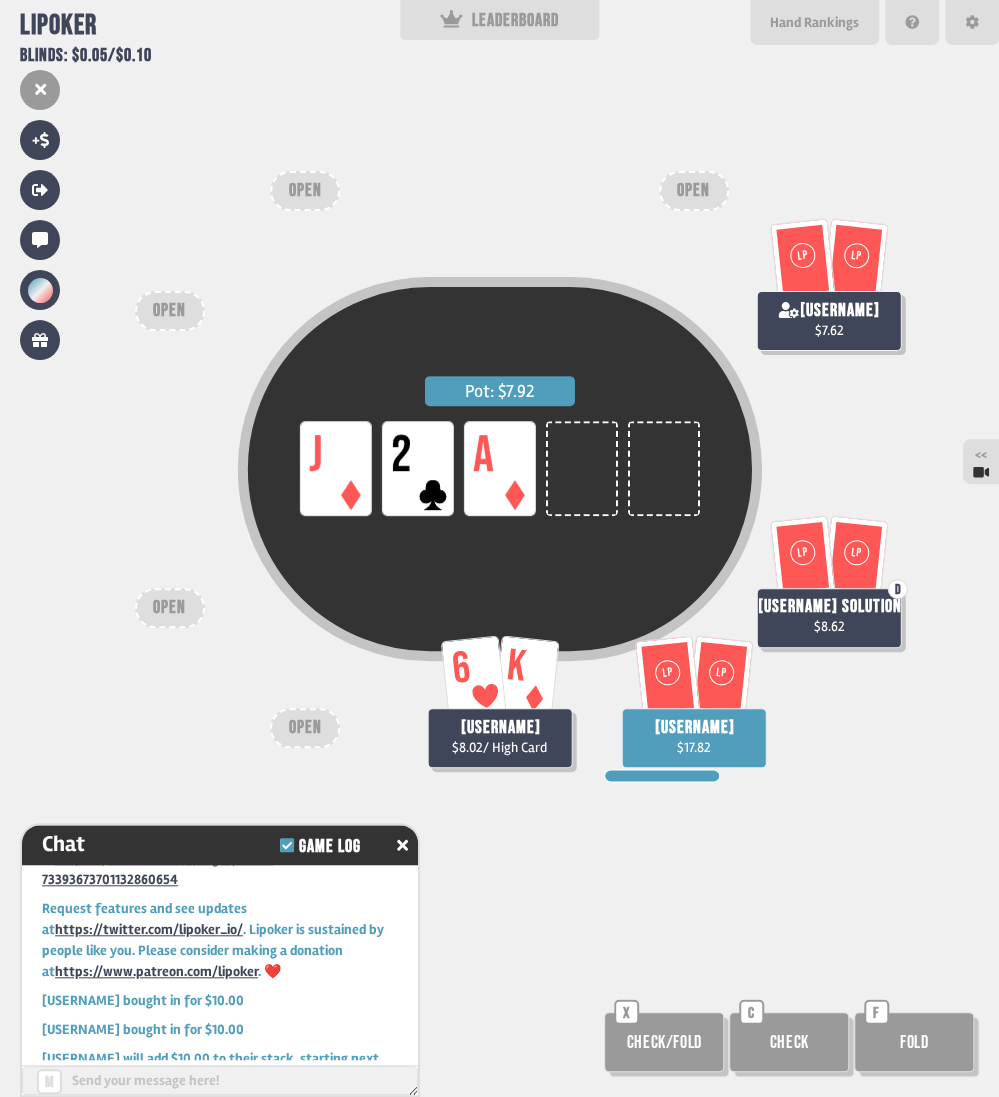 click on "Pot: $7.92   LP J LP 2 LP A 6 K [USERNAME] $8.02   / High Card LP LP [USERNAME] $17.82  LP LP D [USERNAME] solution $8.62  LP LP [USERNAME] $7.62  OPEN OPEN OPEN OPEN OPEN Check/Fold X Check C Fold F" at bounding box center (499, 548) 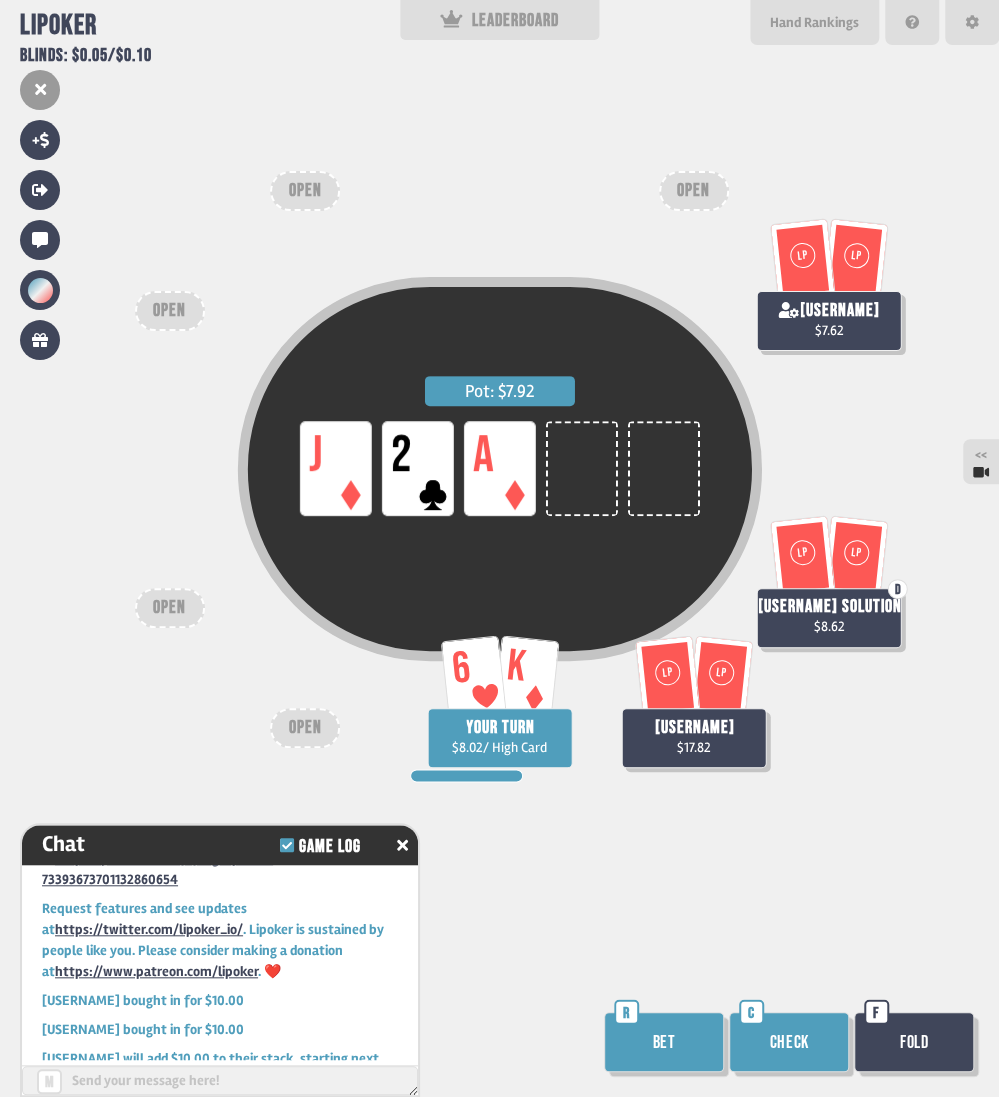 click on "Bet" at bounding box center (664, 1042) 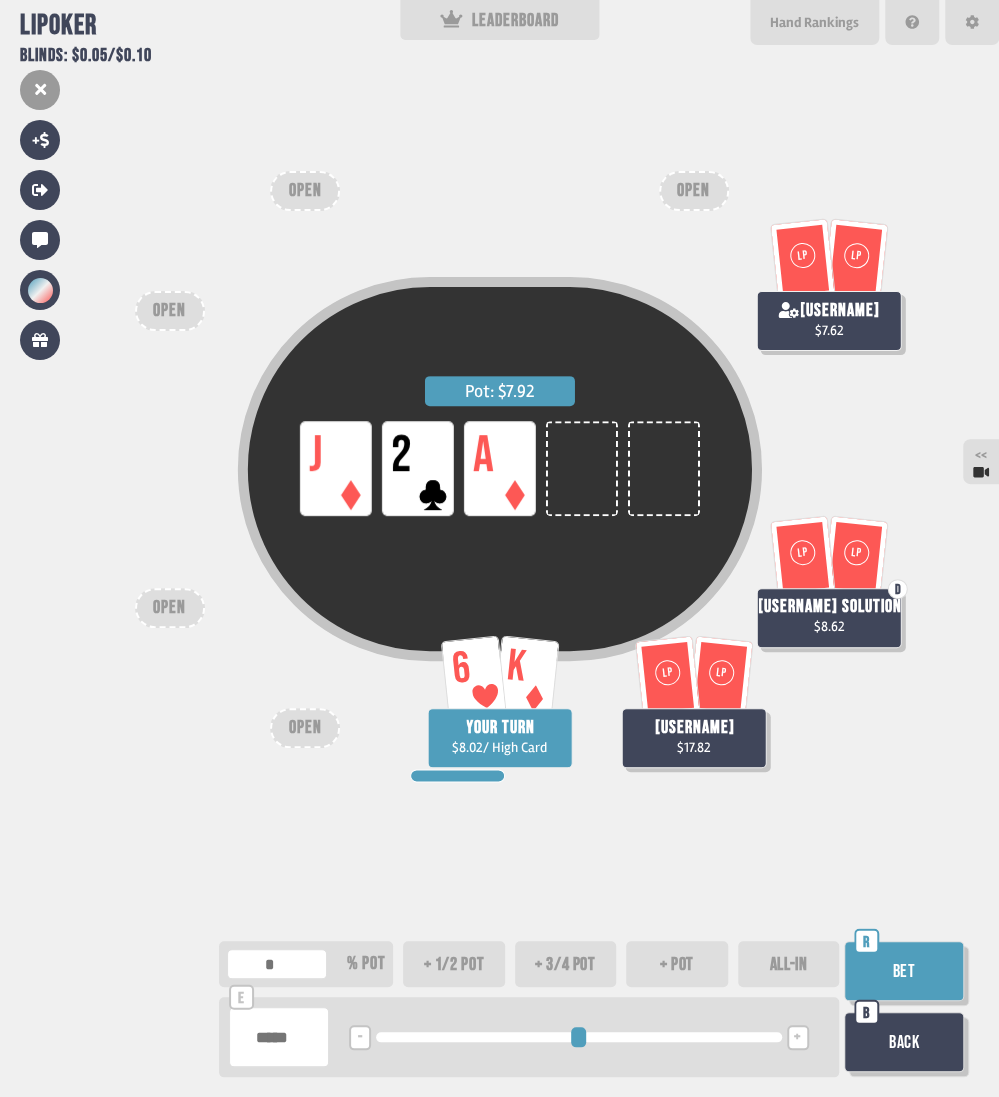 scroll, scrollTop: 0, scrollLeft: 0, axis: both 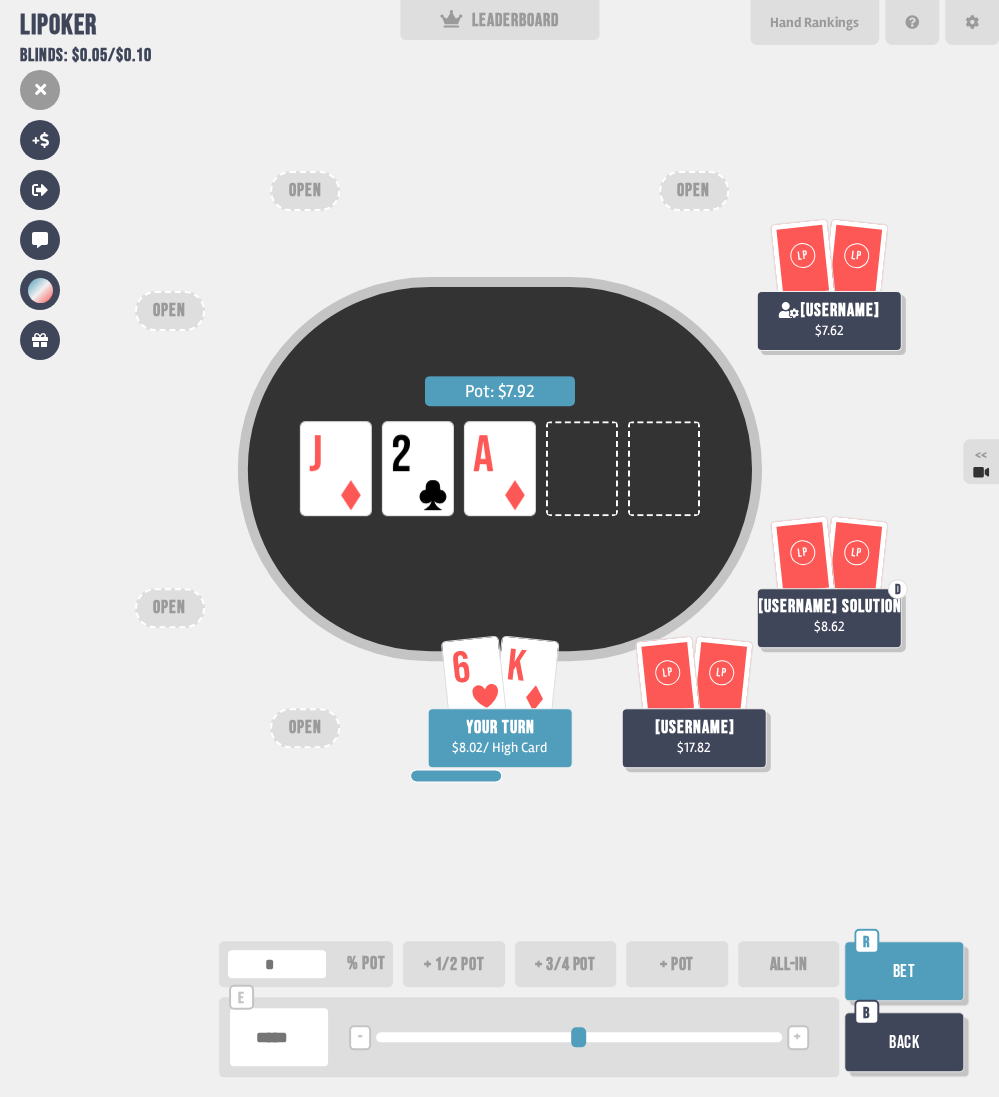 click on "Support us on   Patreon !" at bounding box center (499, 1074) 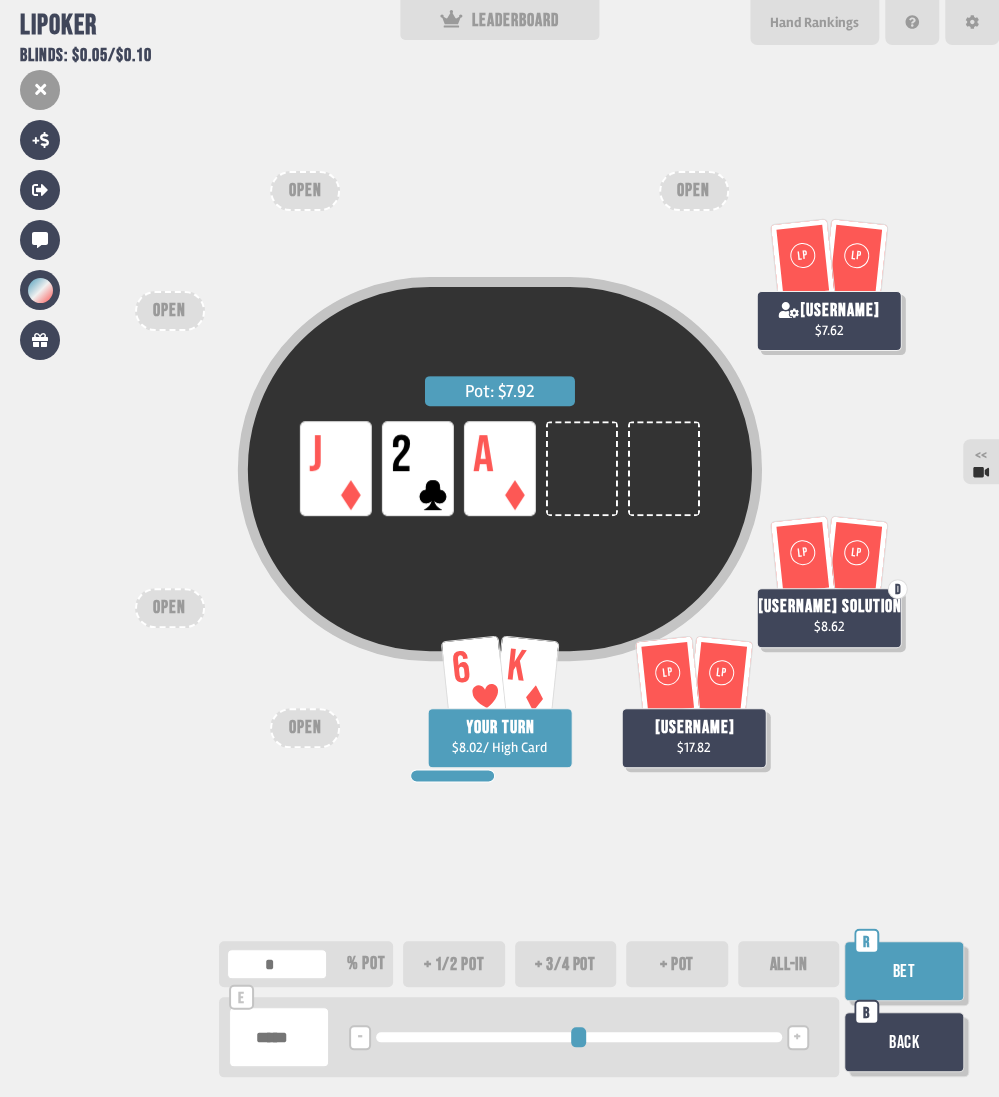 click on "% pot" at bounding box center [306, 964] 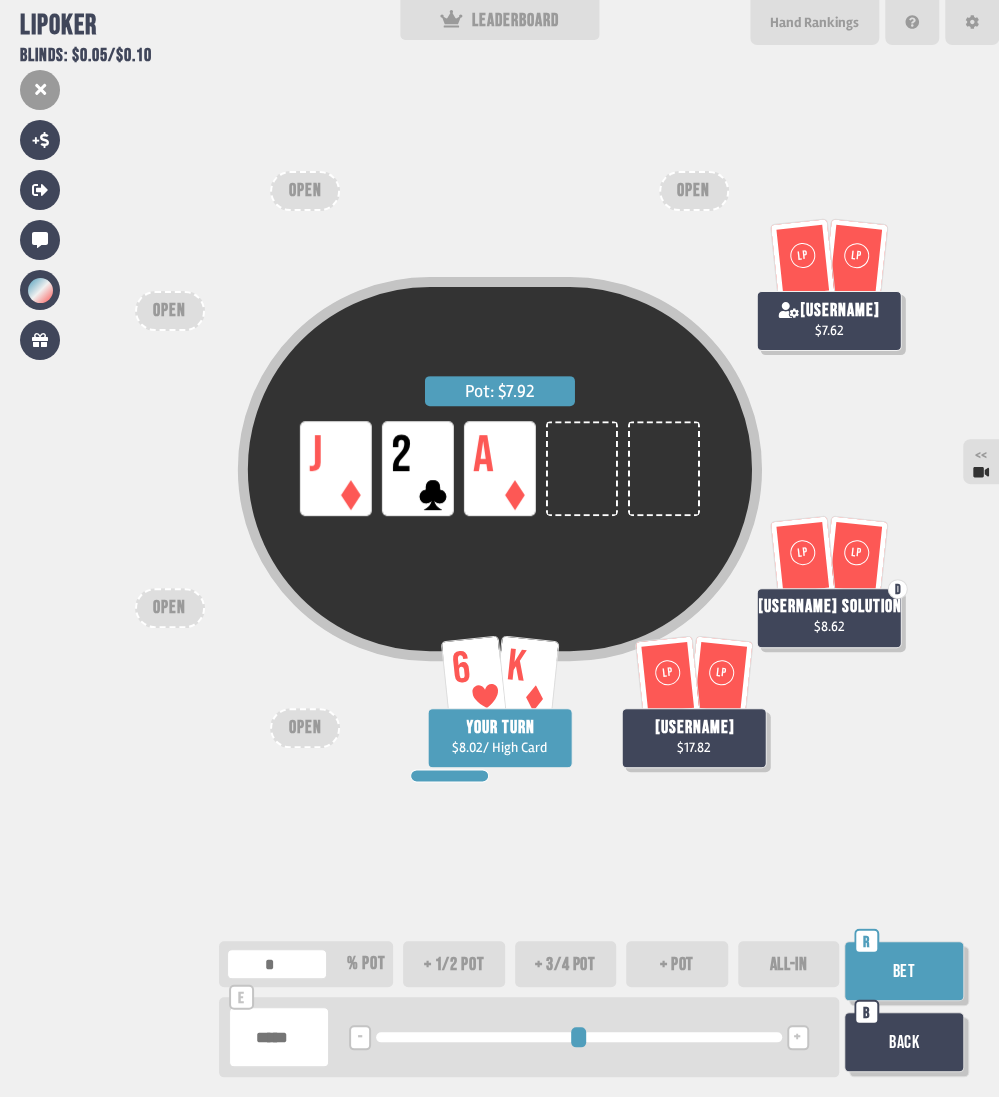 click on "Pot: $7.92   LP J LP 2 LP A 6 K YOUR TURN $8.02   / High Card LP LP [USERNAME] $17.82  LP LP D [USERNAME] solution $8.62  LP LP [USERNAME] $7.62  OPEN OPEN OPEN OPEN OPEN % pot + 1/2 pot + 3/4 pot + pot ALL-IN e - <LEFT> <DOWN> + <UP> <RIGHT> Bet R Back B" at bounding box center (499, 548) 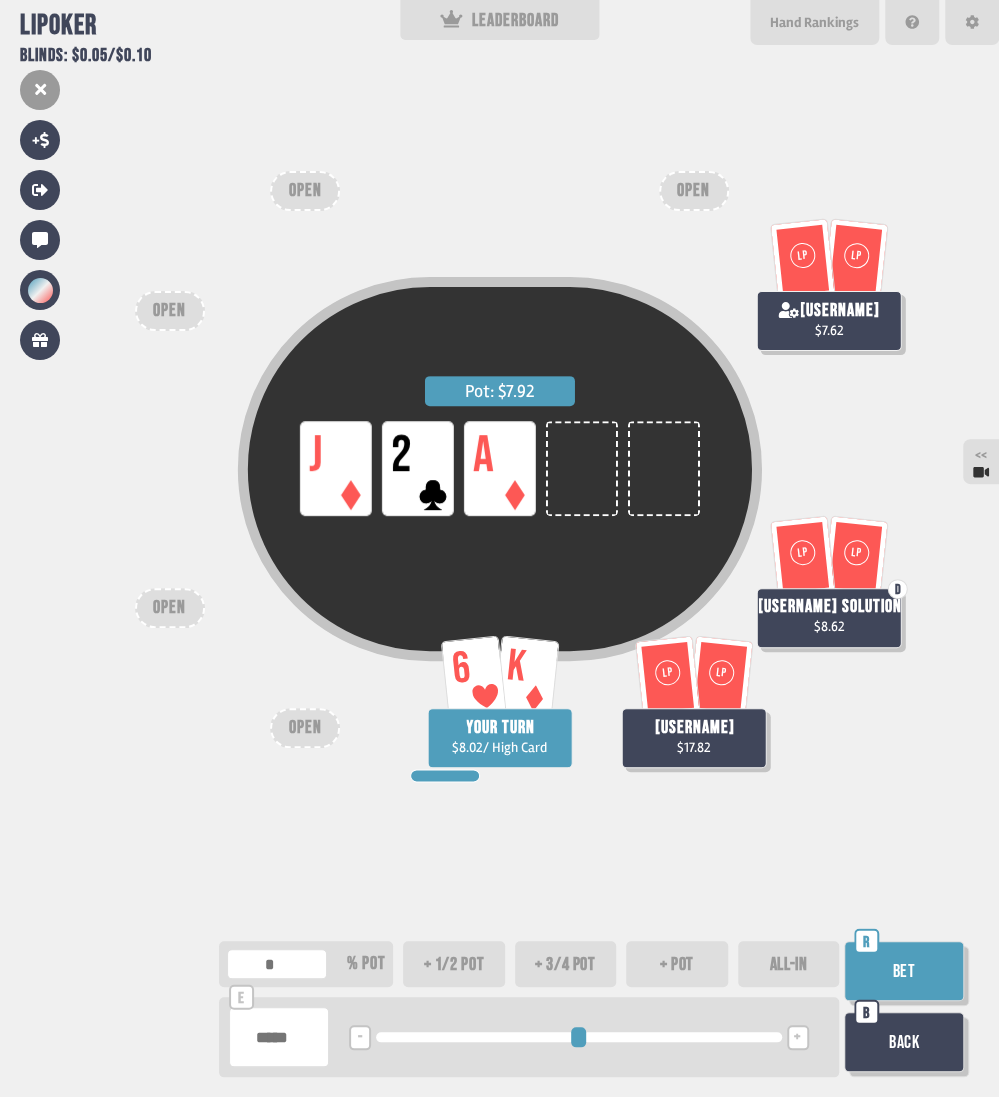 type on "*" 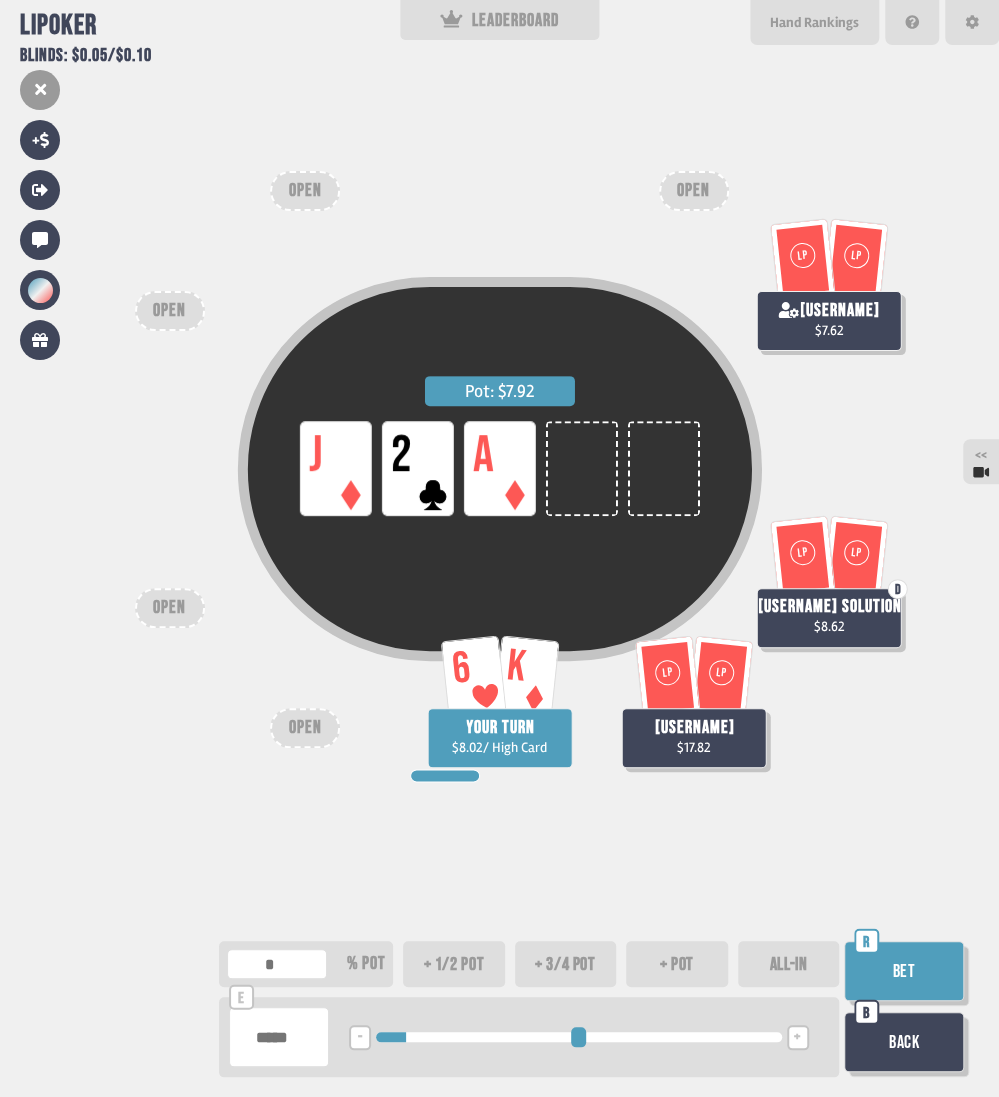 type on "****" 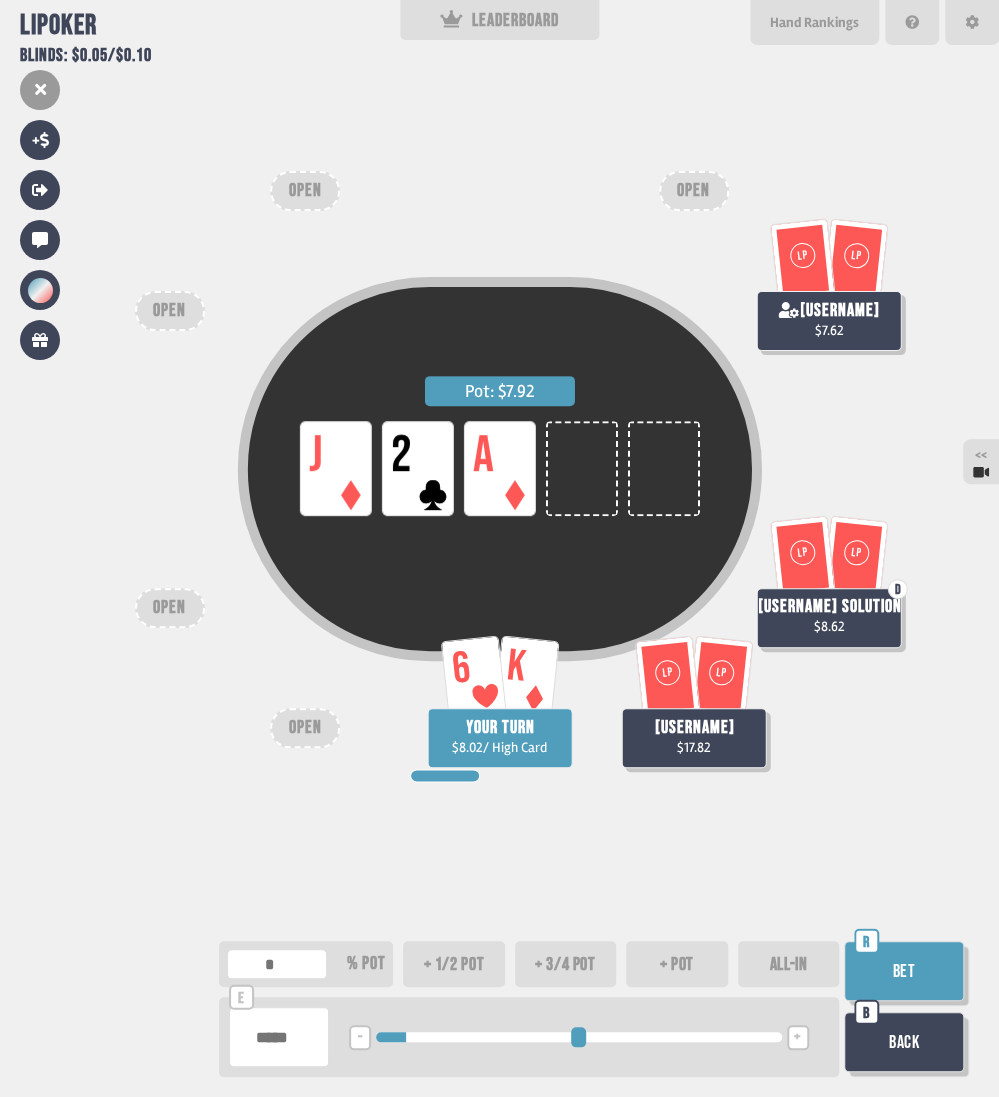 type on "**" 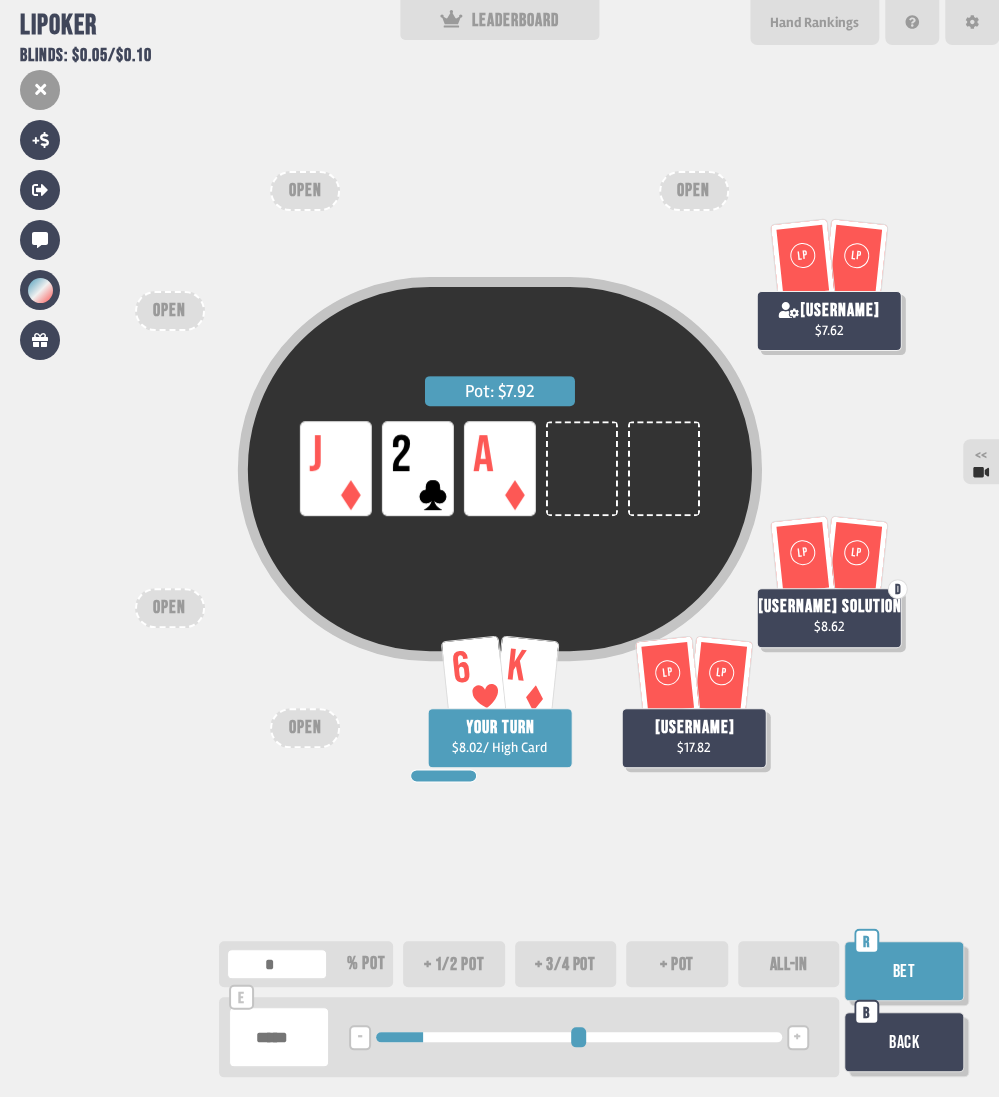 type on "****" 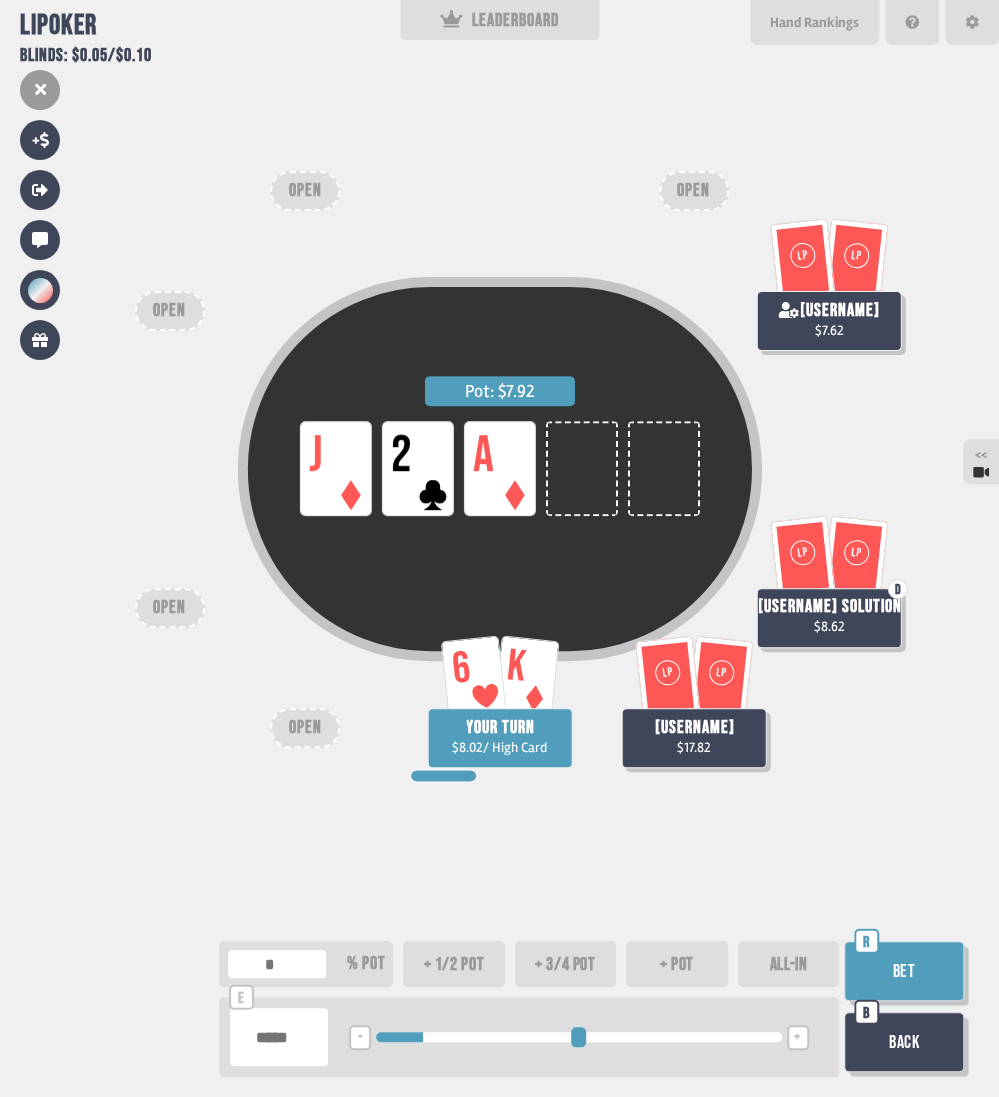 type on "***" 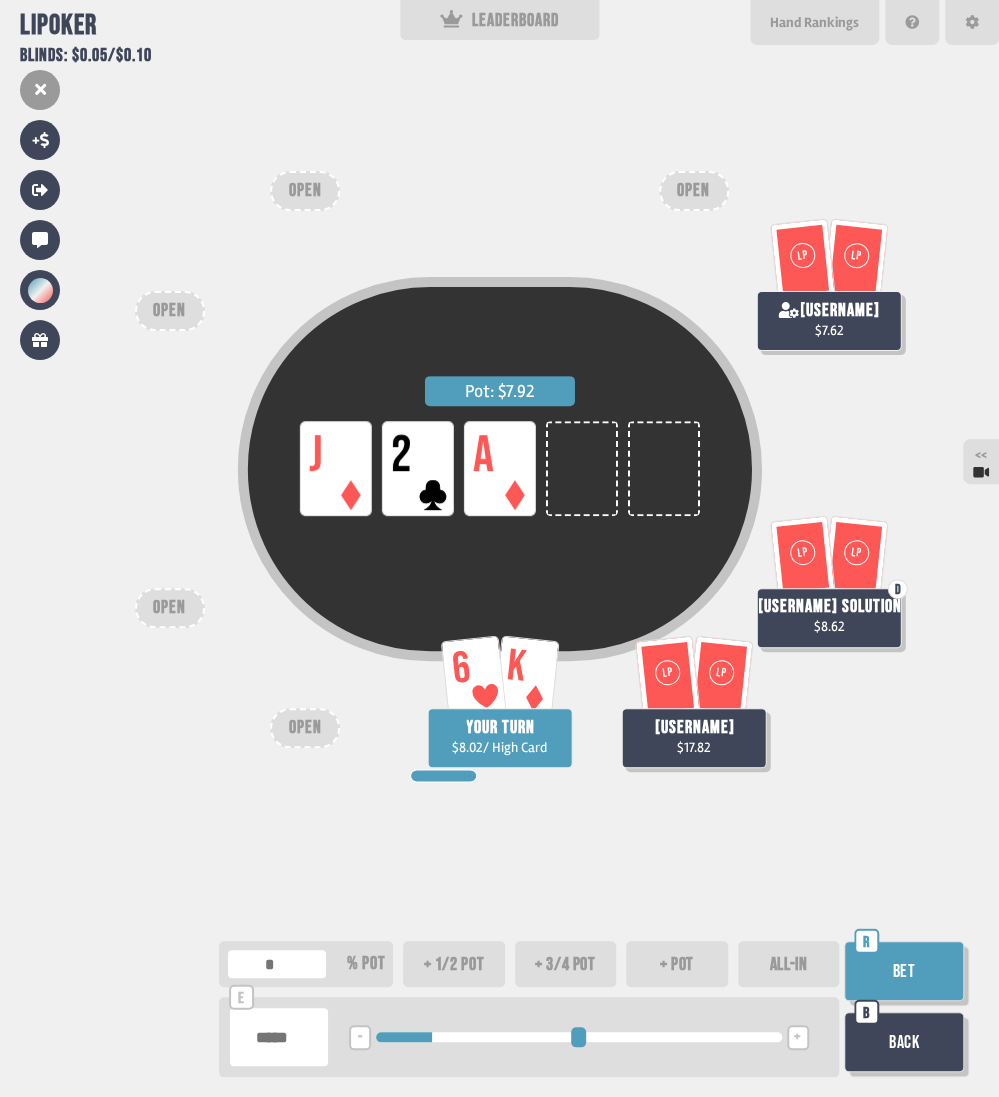 type on "****" 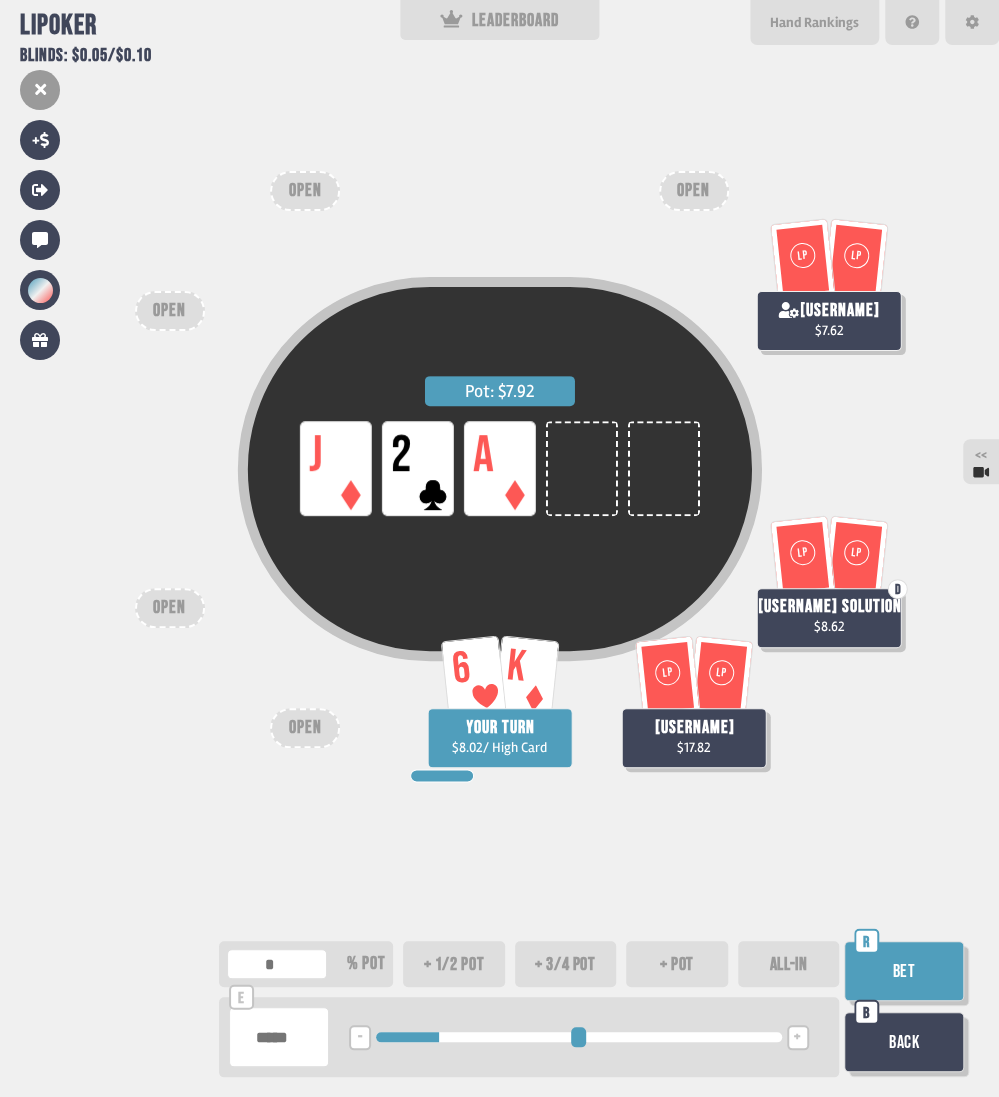 type on "****" 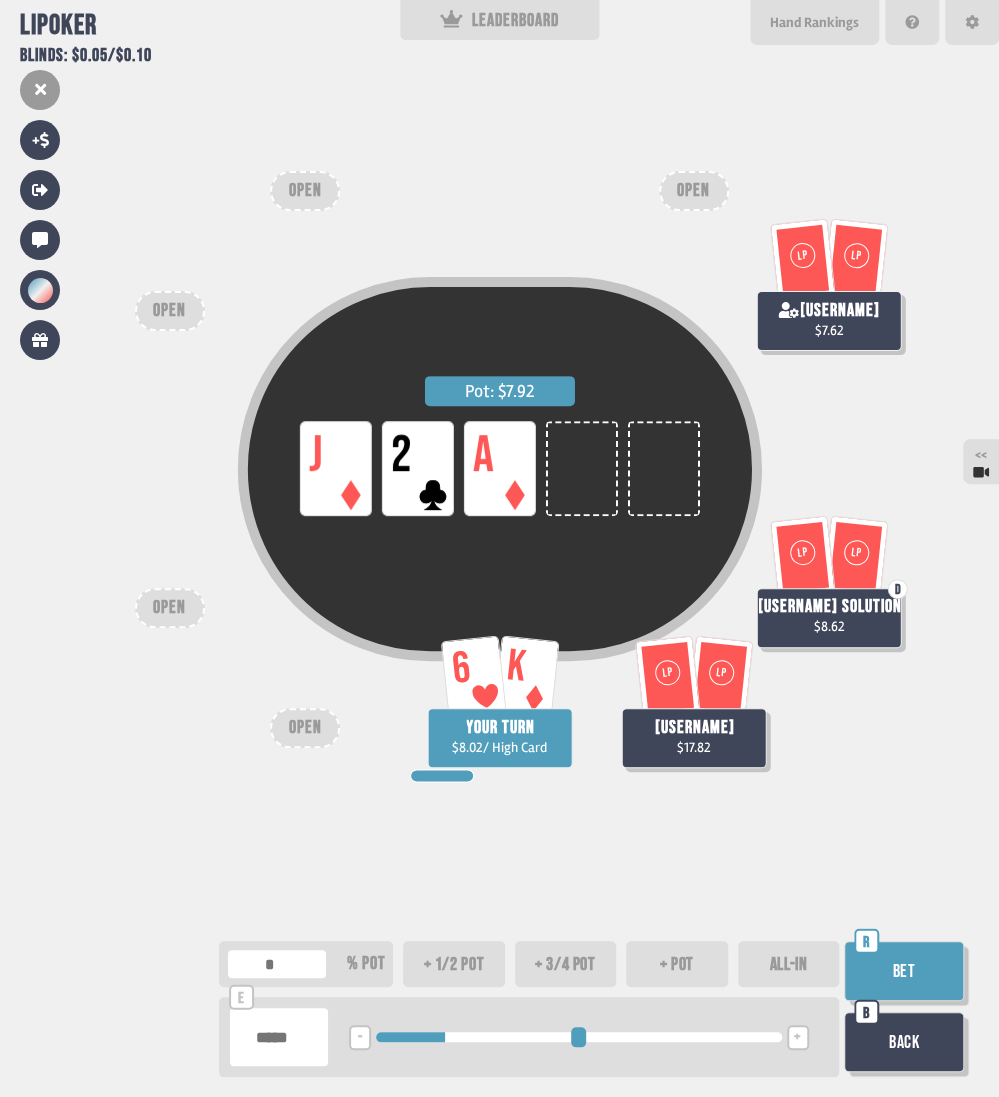 type on "****" 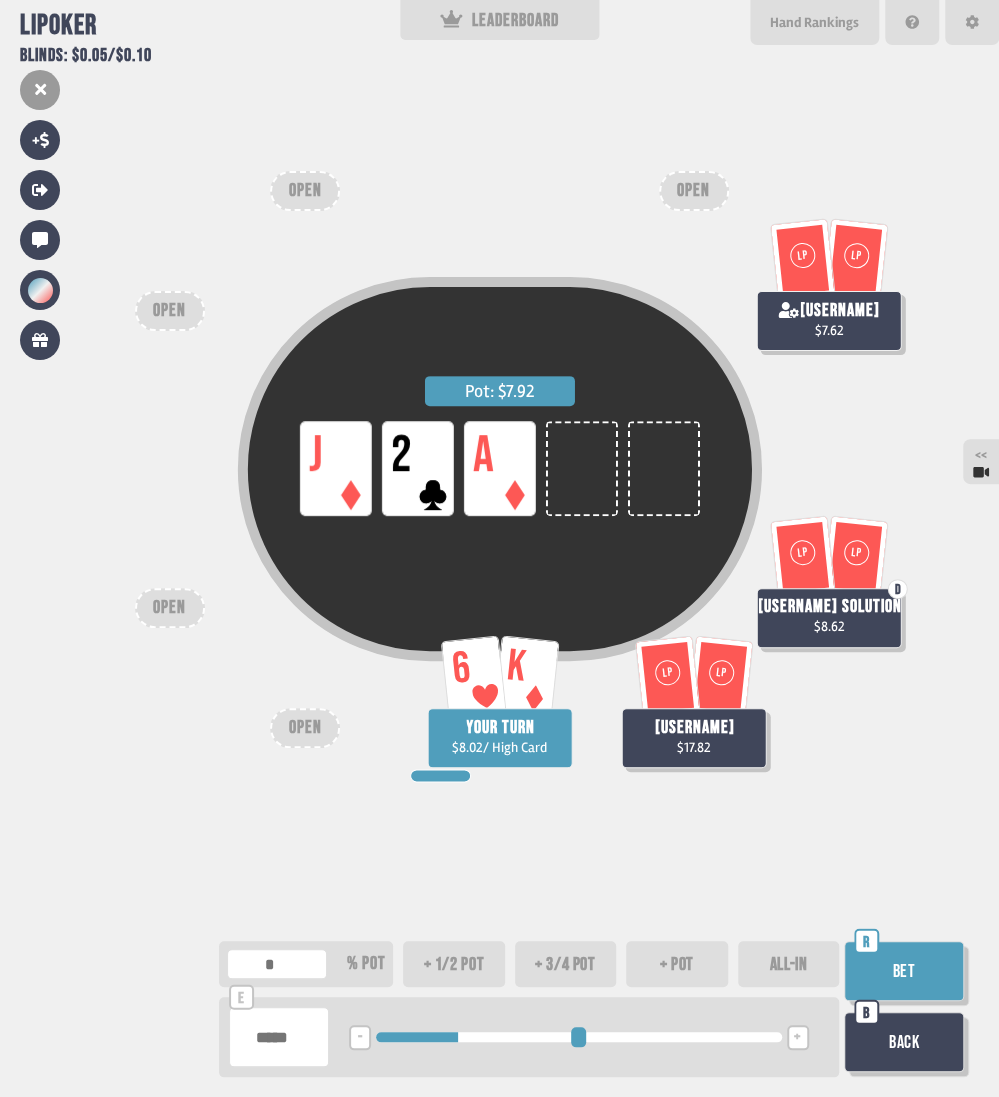 type on "**" 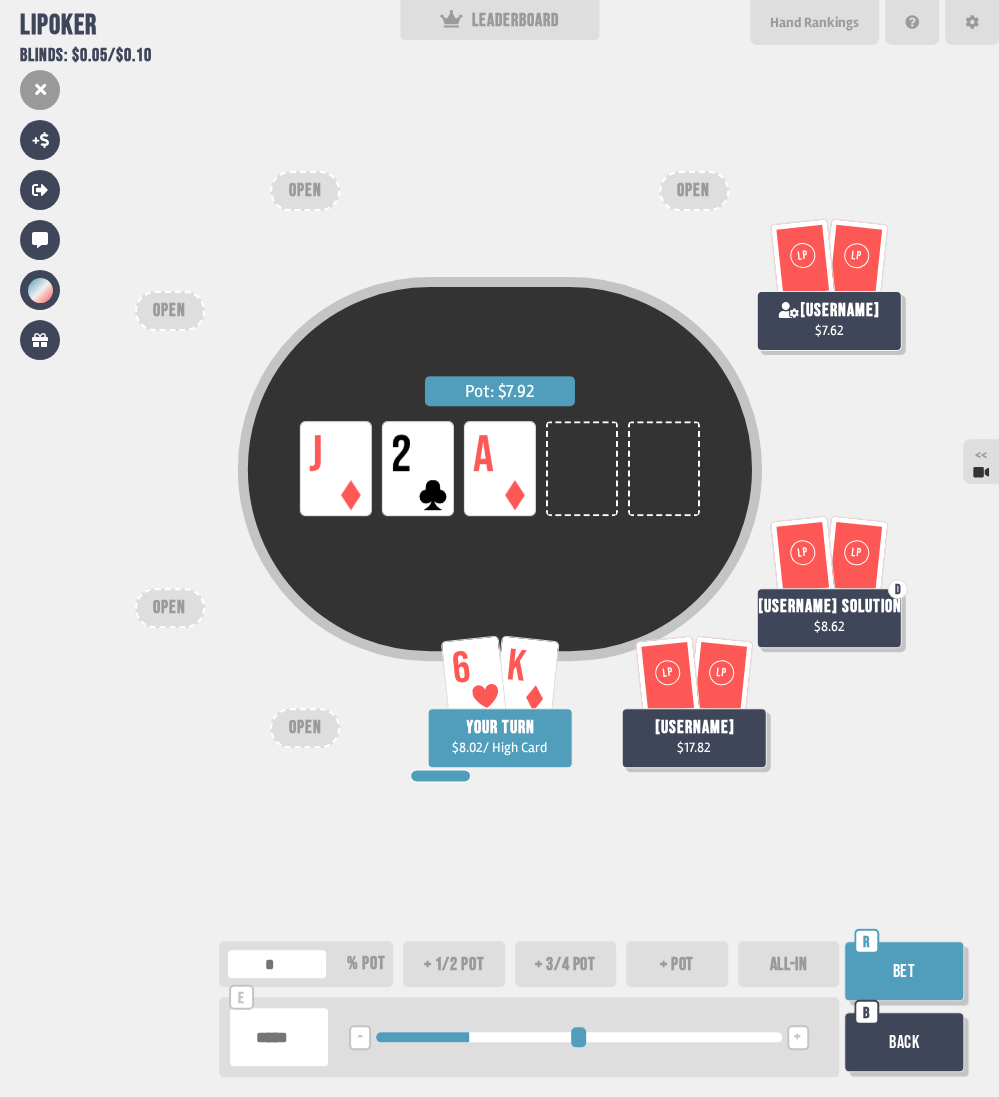 type on "****" 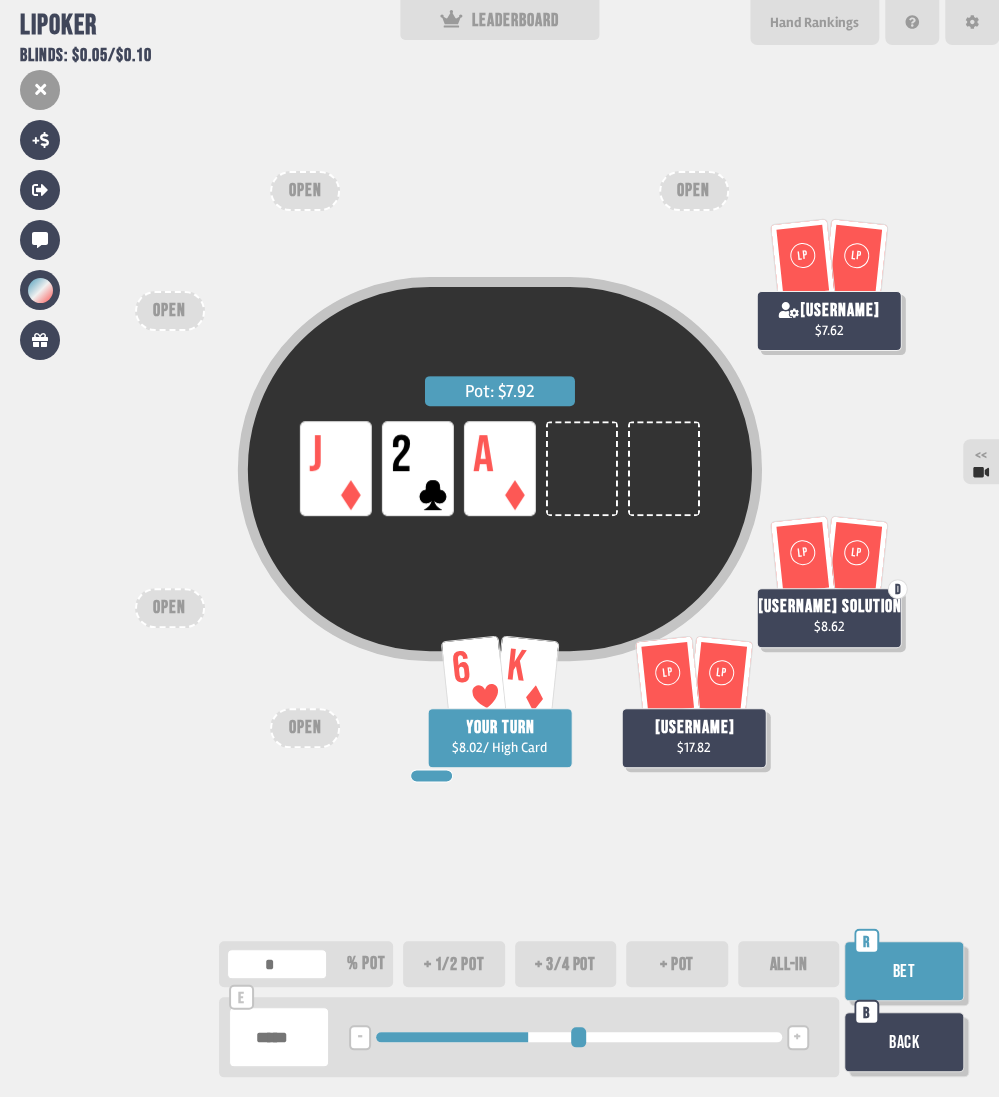 click on "Bet" at bounding box center (904, 971) 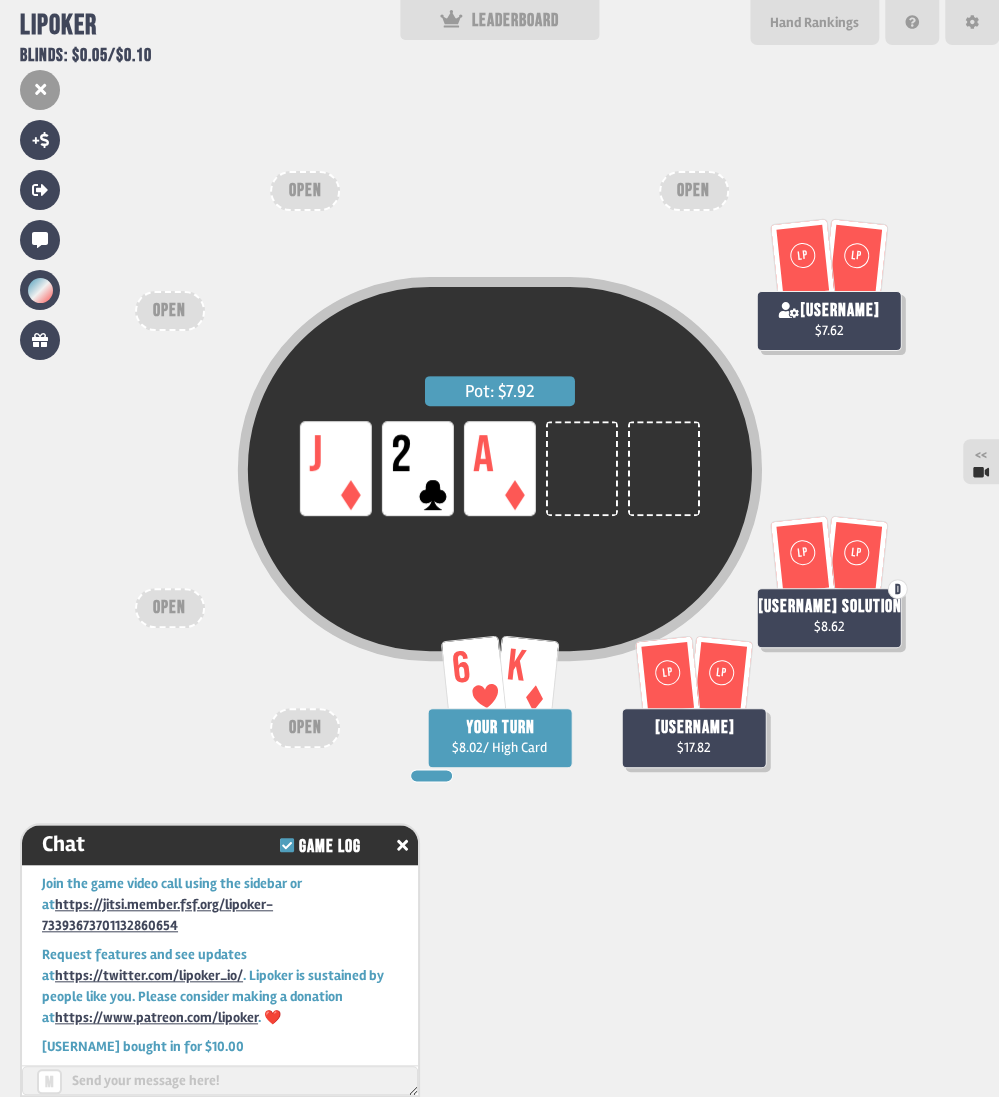 scroll, scrollTop: 1032, scrollLeft: 0, axis: vertical 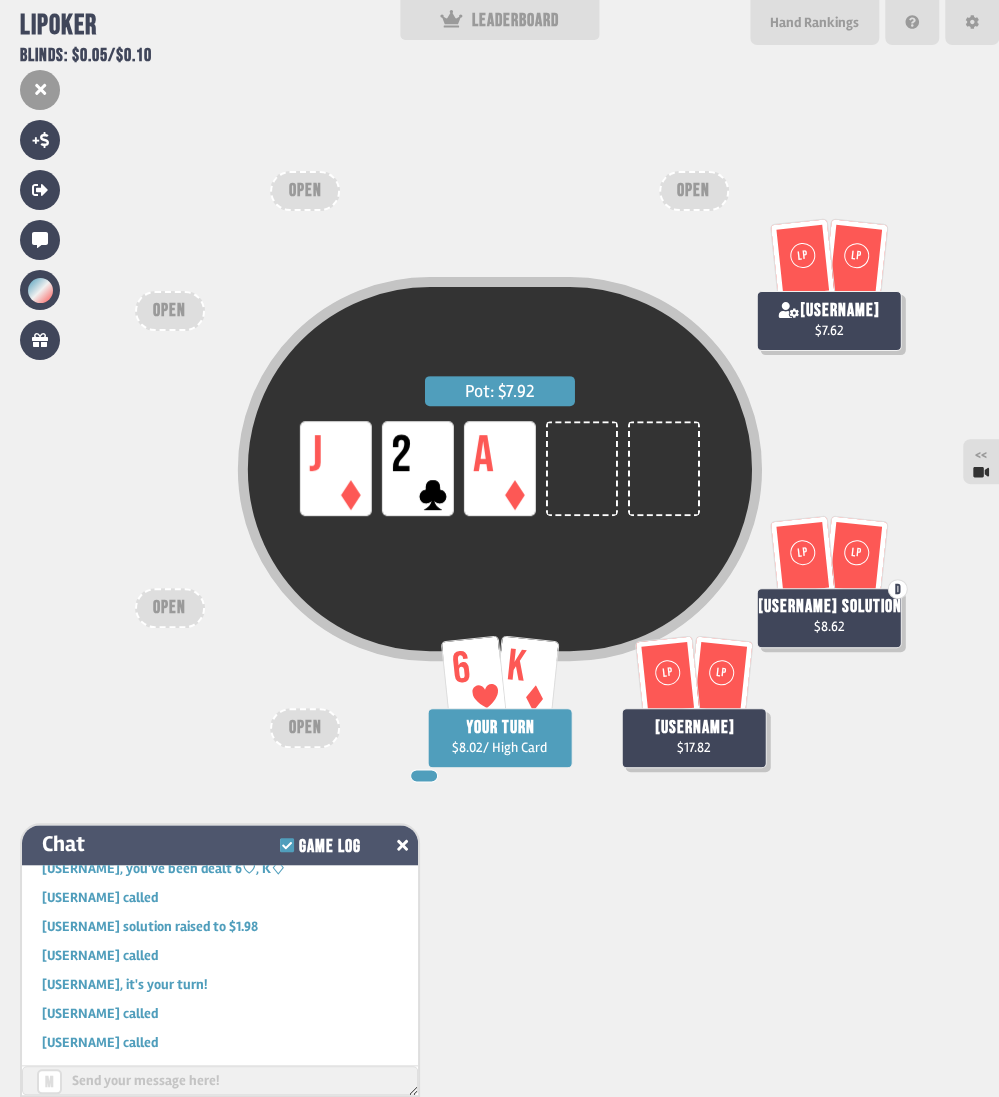click 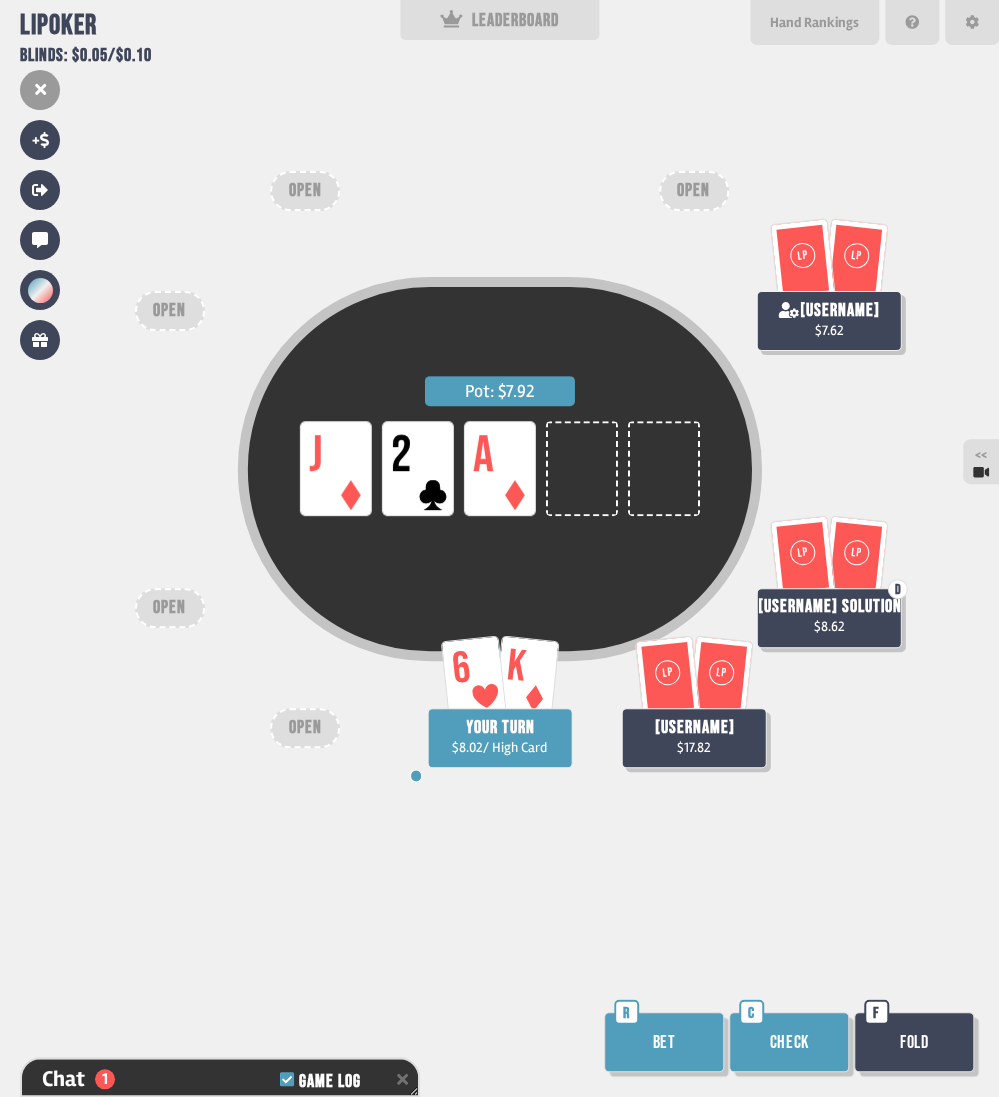 click on "Bet" at bounding box center [664, 1042] 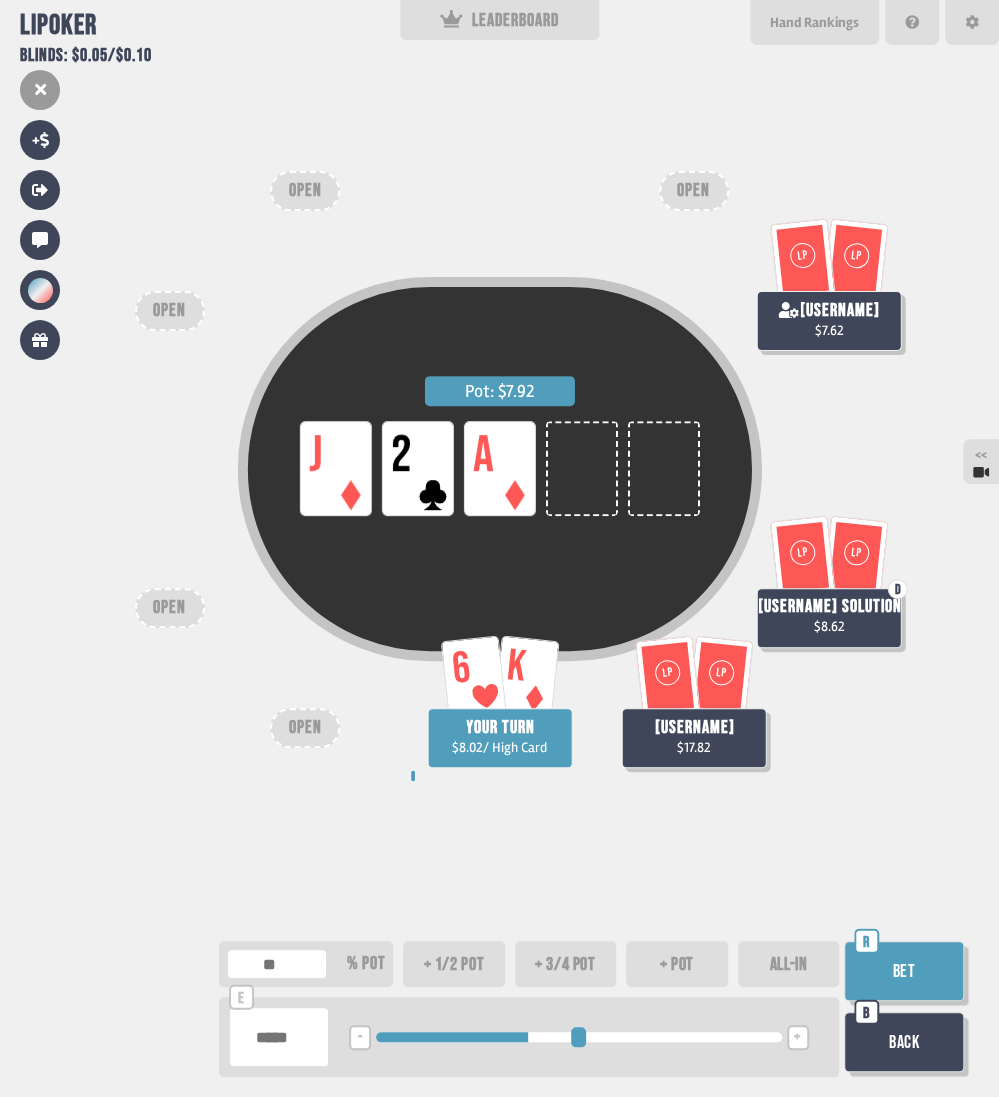 click on "Bet" at bounding box center (904, 971) 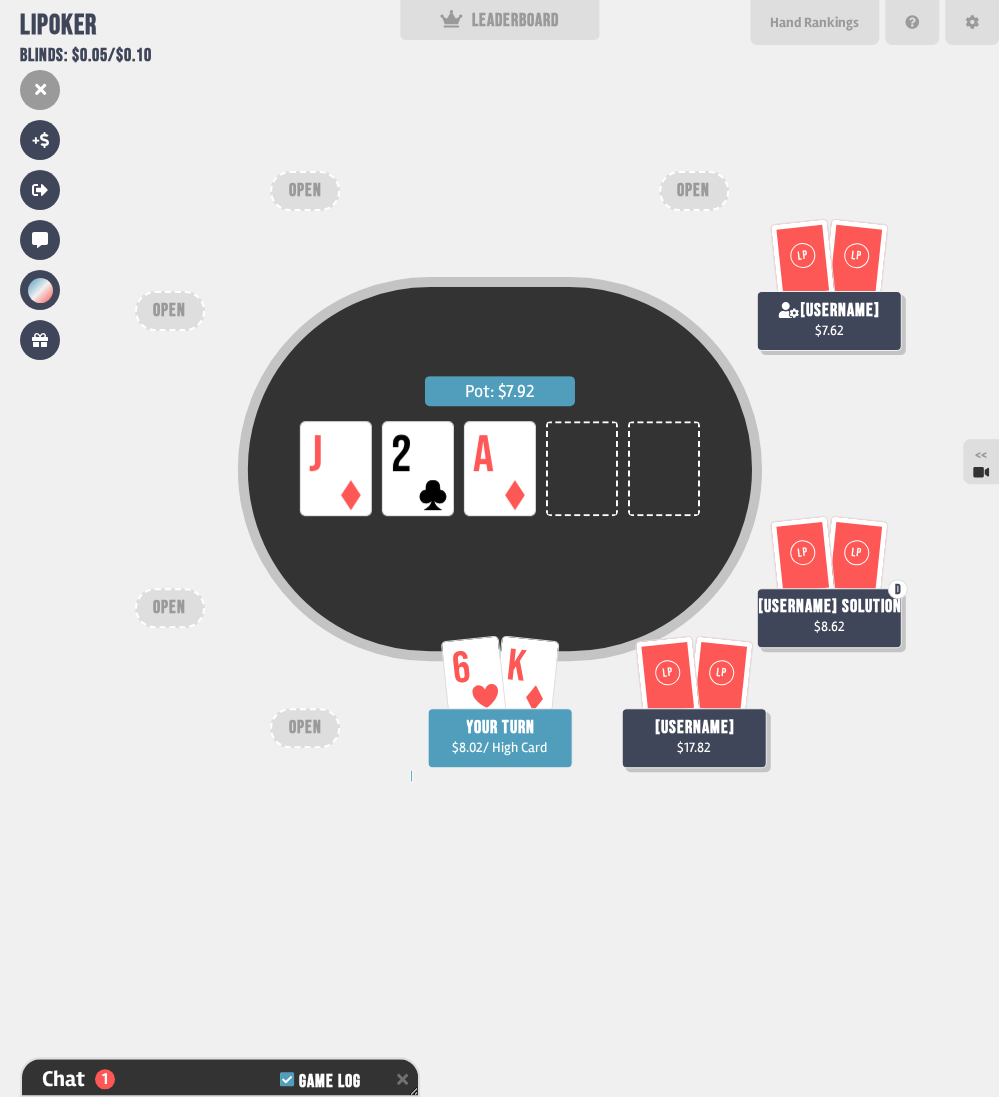 scroll, scrollTop: 1281, scrollLeft: 0, axis: vertical 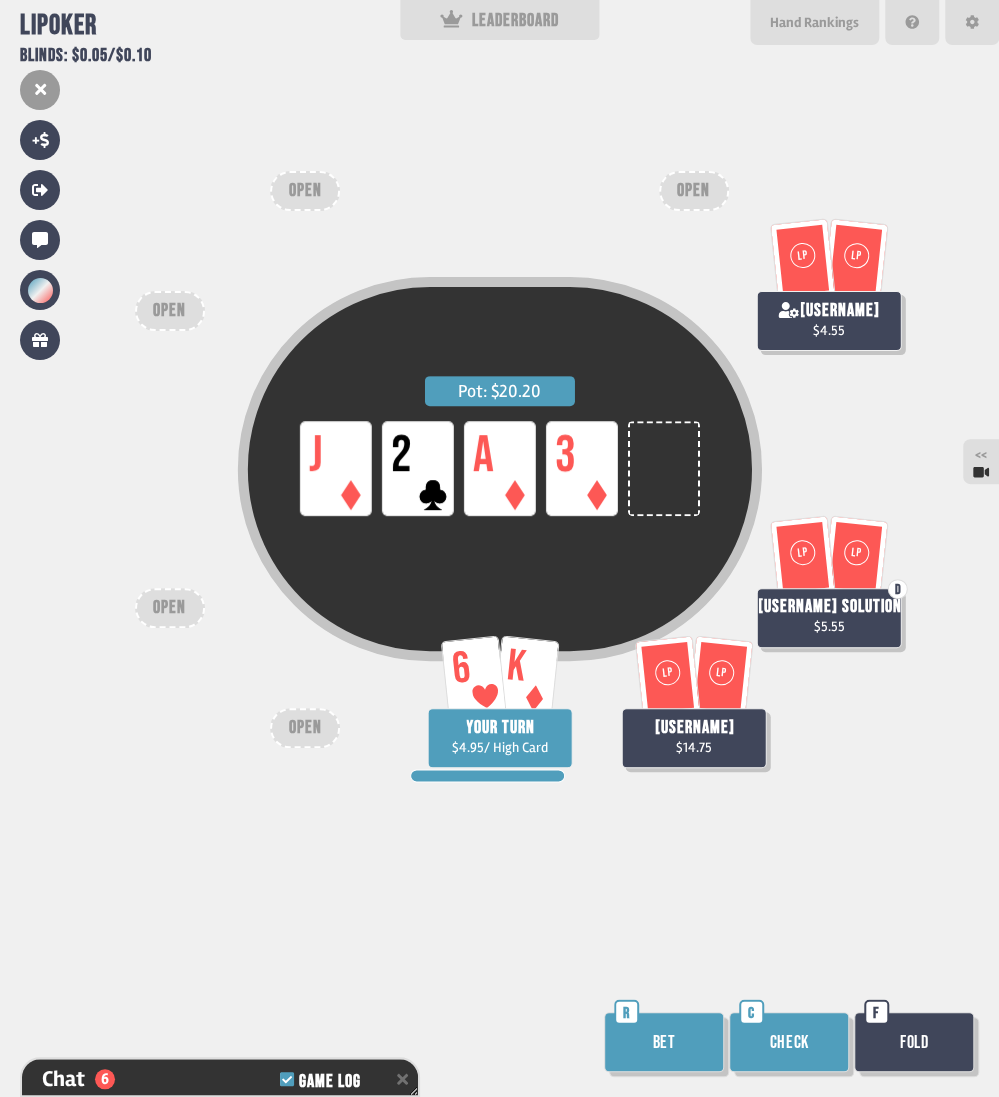 click on "Bet" at bounding box center [664, 1042] 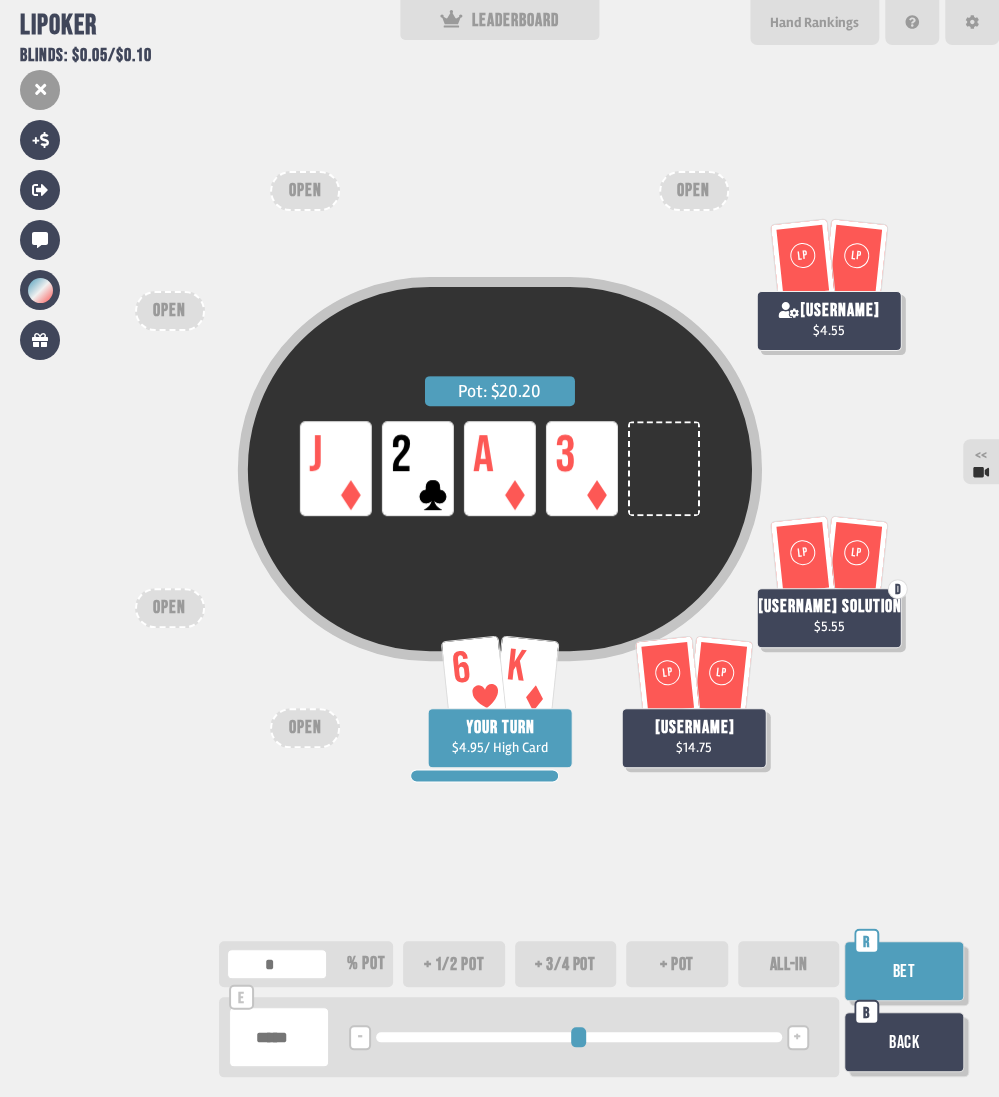 click on "ALL-IN" at bounding box center (789, 964) 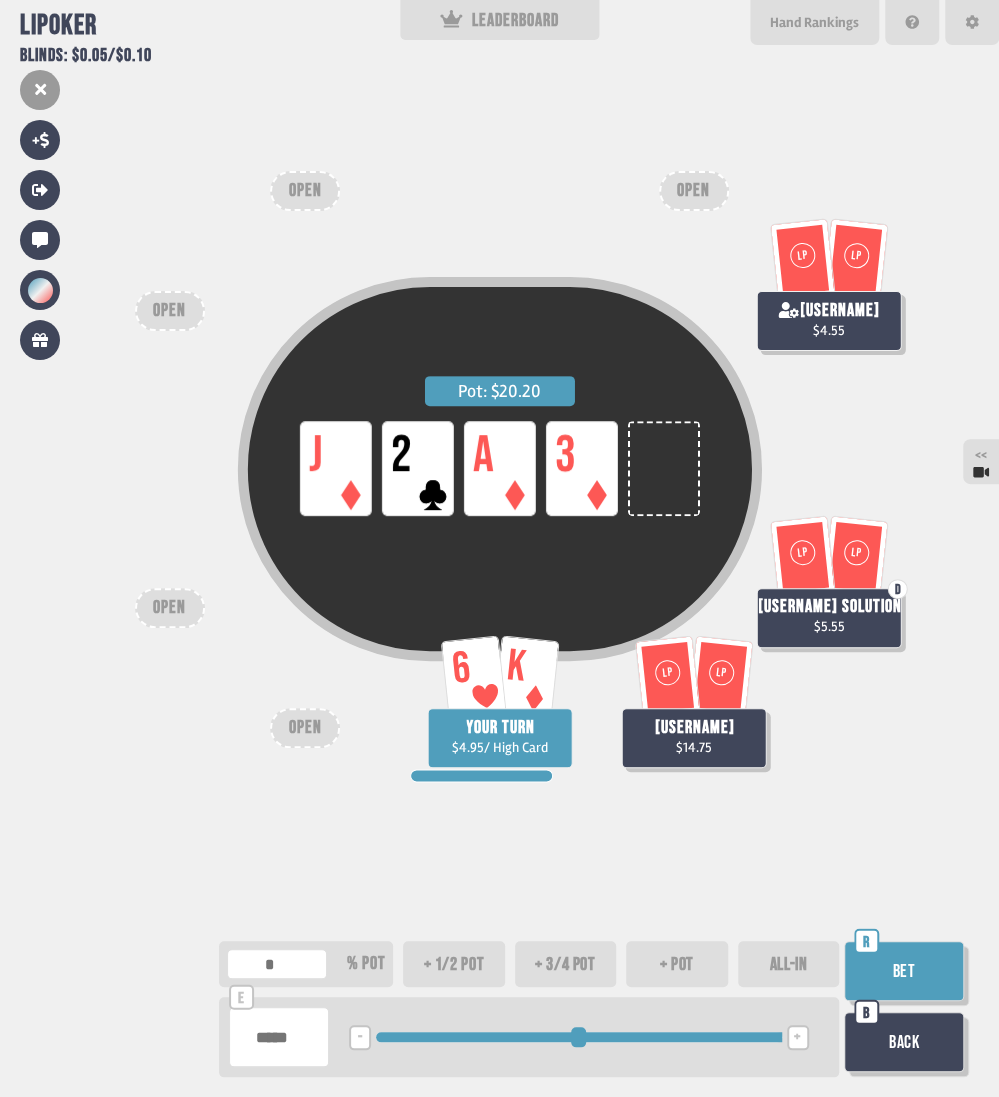 click on "Bet" at bounding box center [904, 971] 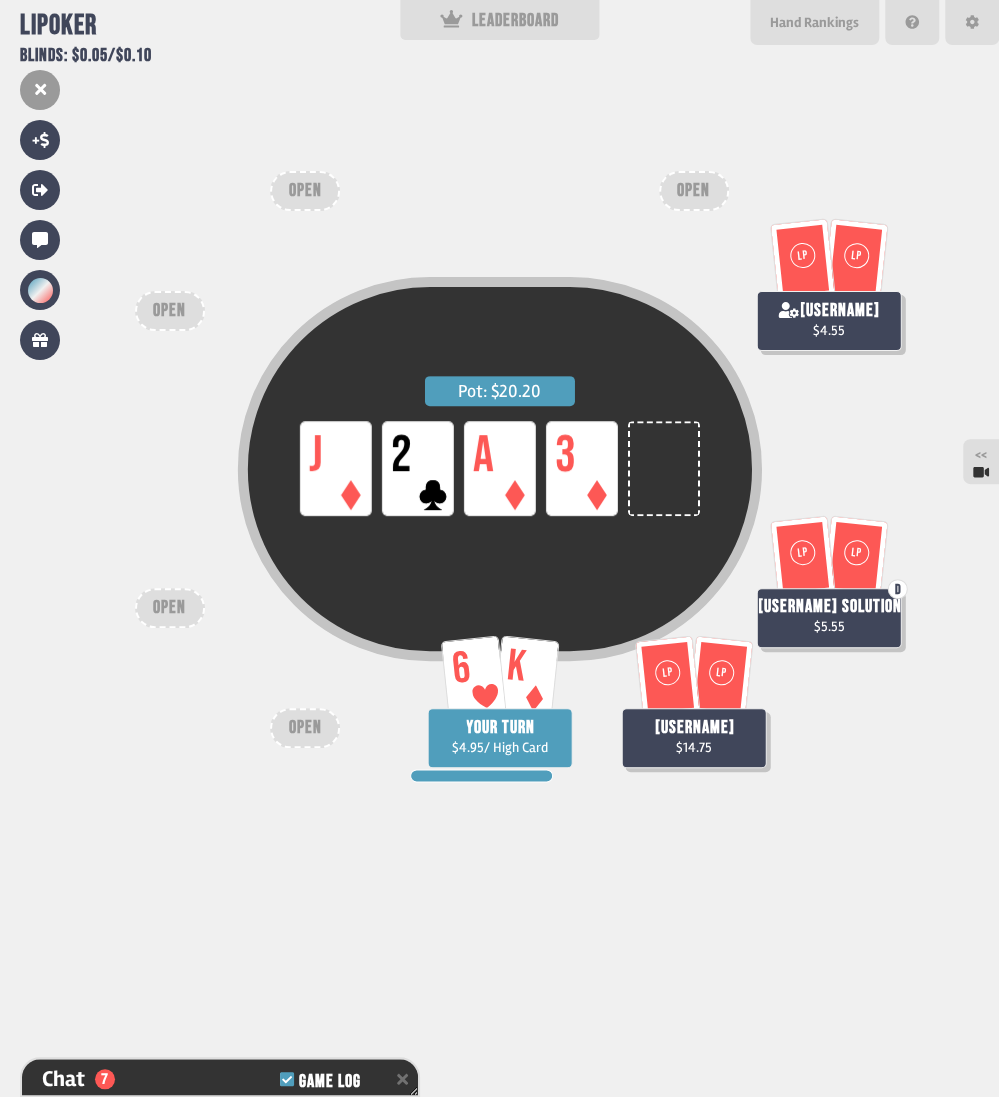 scroll, scrollTop: 1455, scrollLeft: 0, axis: vertical 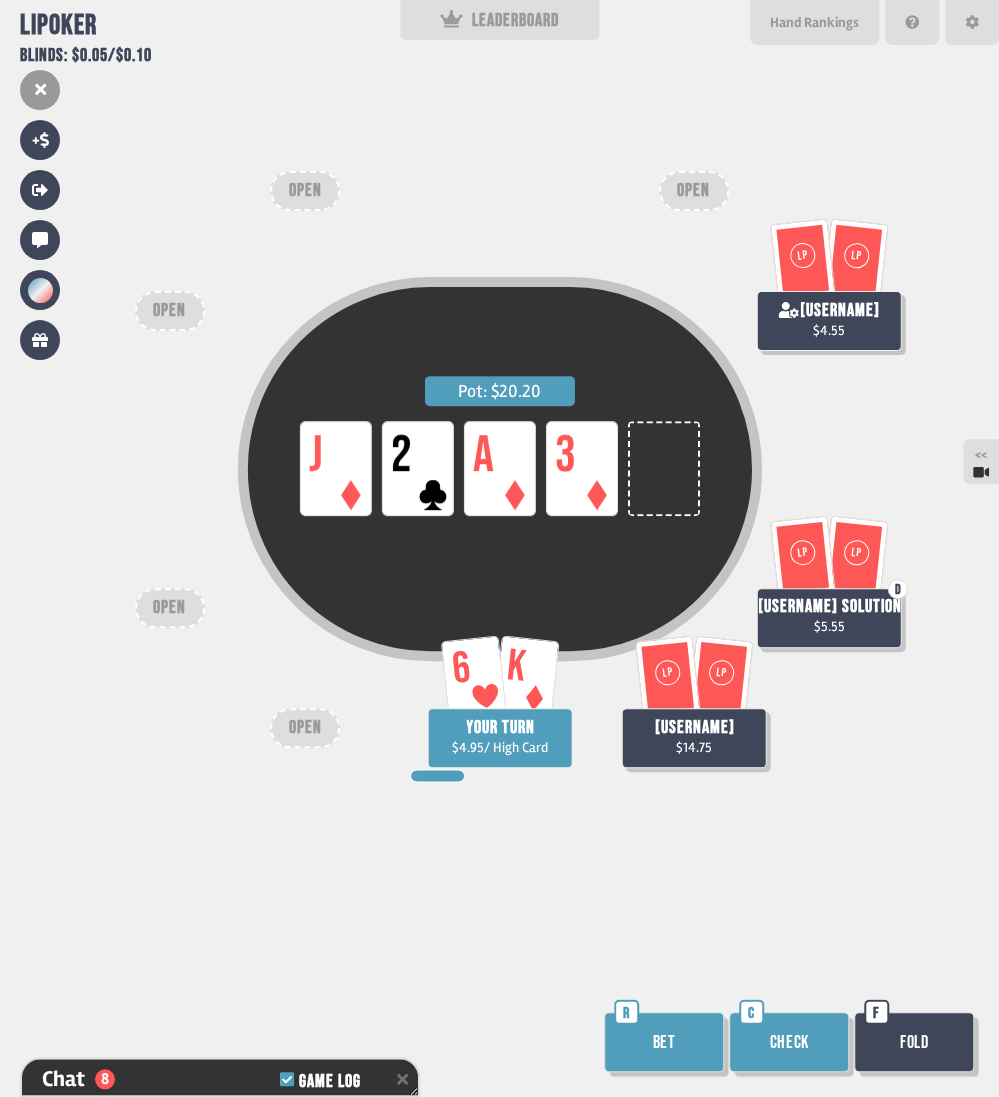 click on "Bet" at bounding box center (664, 1042) 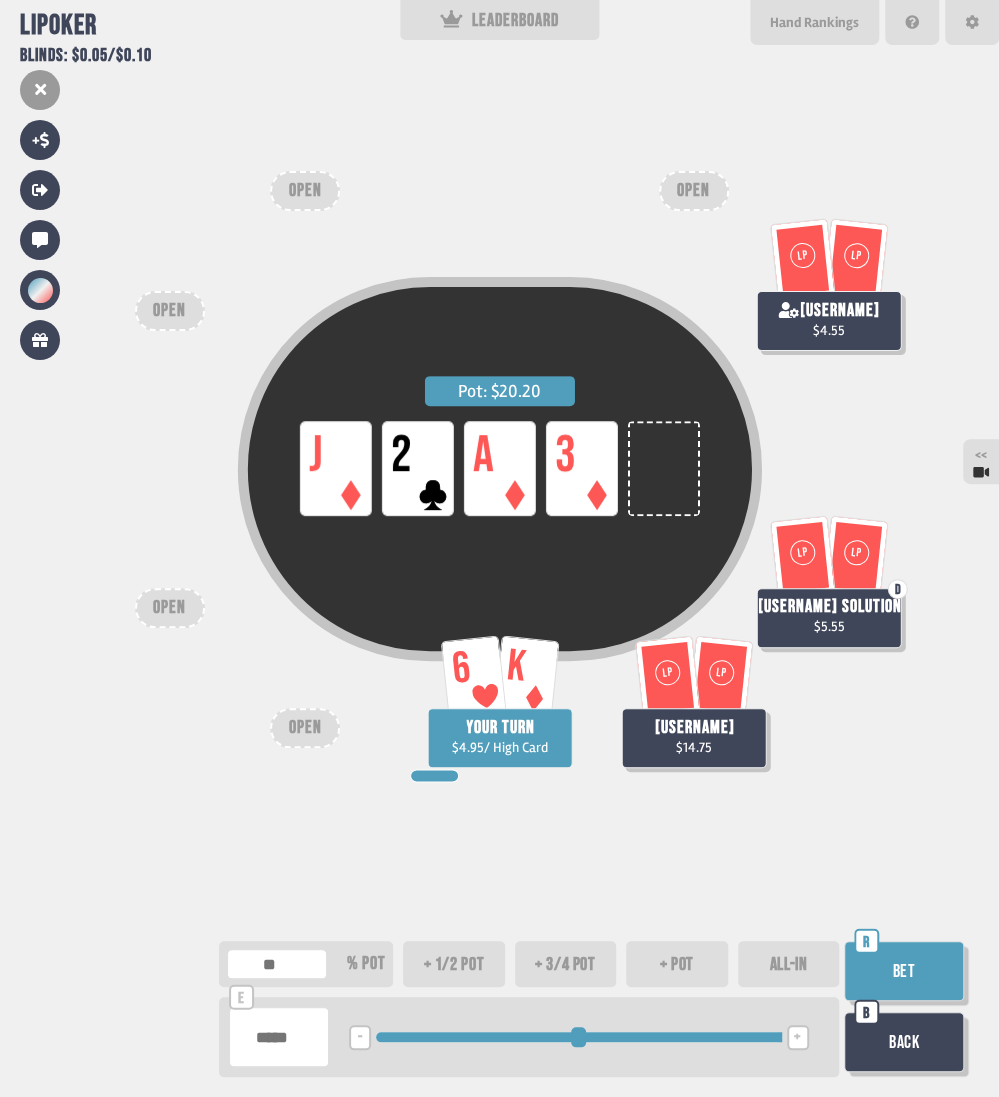 click on "ALL-IN" at bounding box center (789, 964) 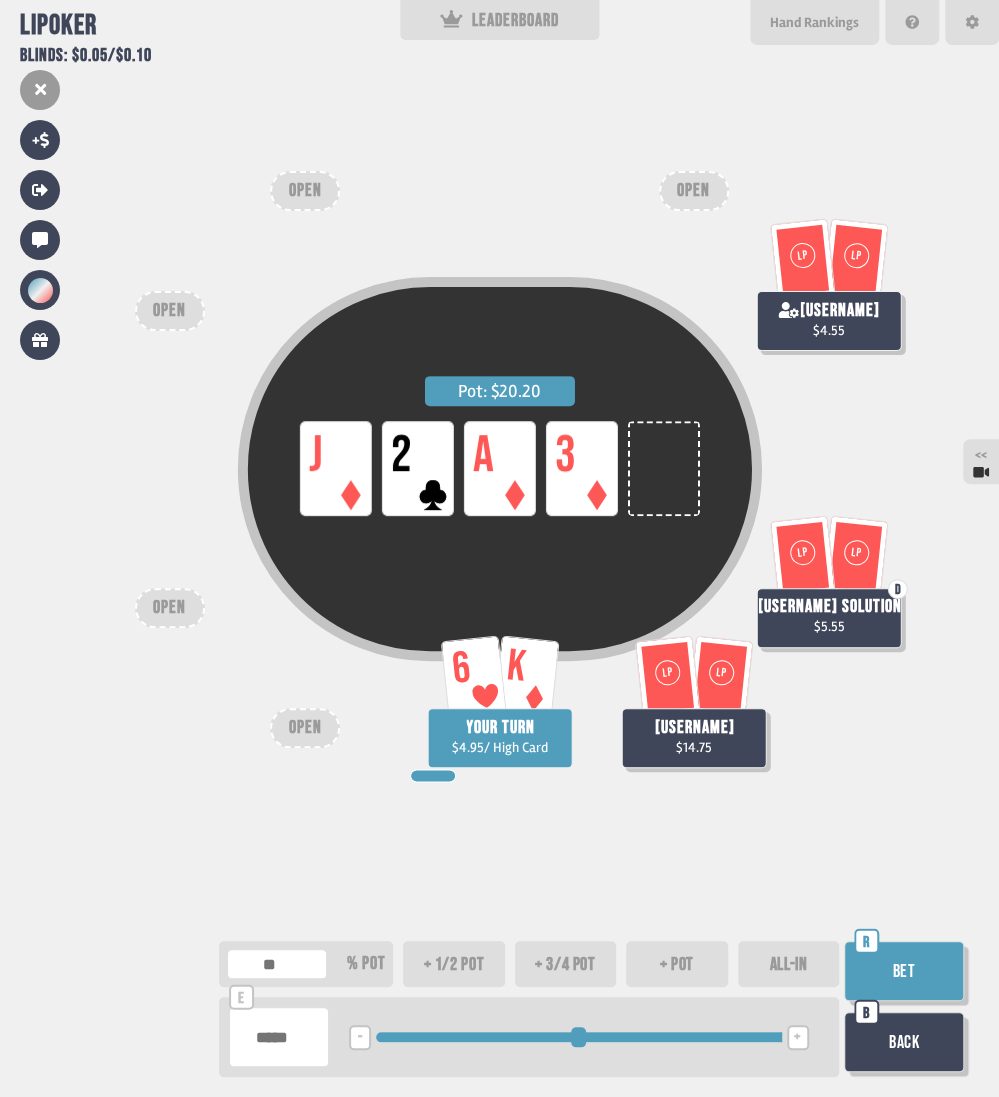 click on "ALL-IN" at bounding box center (789, 964) 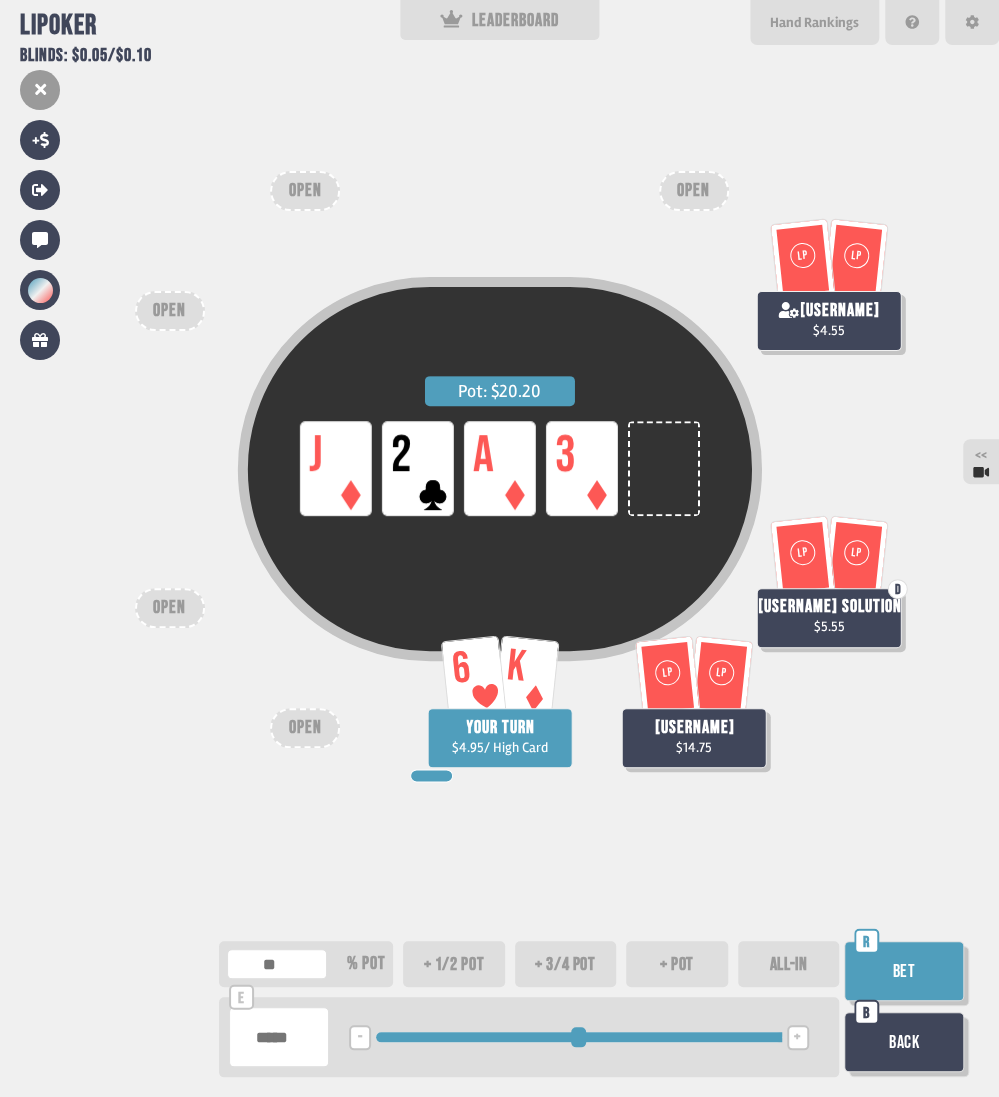 click on "ALL-IN" at bounding box center [789, 964] 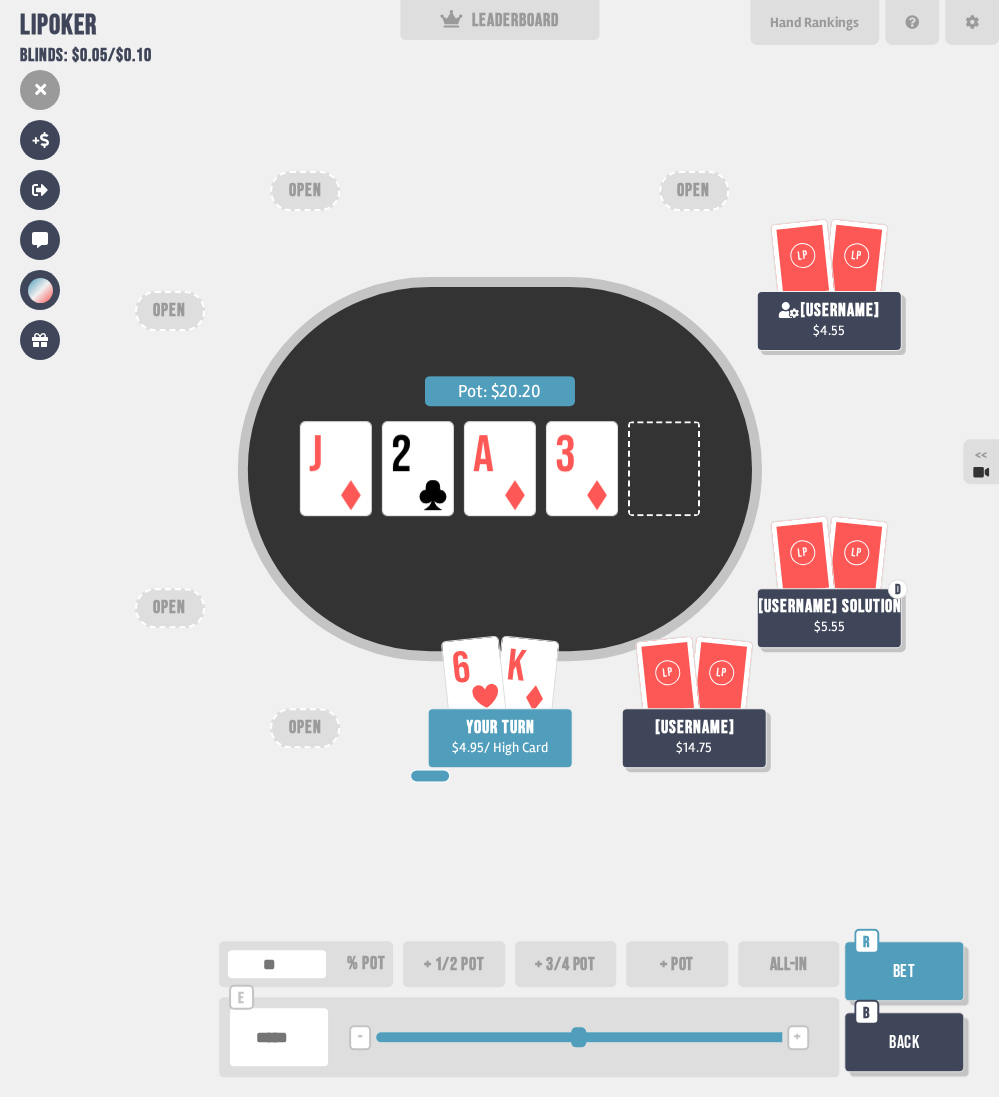 click on "Pot: $20.20   LP J LP 2 LP A LP 3 6 K YOUR TURN $4.95   / High Card LP LP [USERNAME] $14.75  LP LP D [USERNAME] solution $5.55  LP LP [USERNAME] $4.55  OPEN OPEN OPEN OPEN OPEN ** % pot + 1/2 pot + 3/4 pot + pot ALL-IN **** e - <LEFT> <DOWN> + <UP> <RIGHT> Bet R Back B" at bounding box center [499, 548] 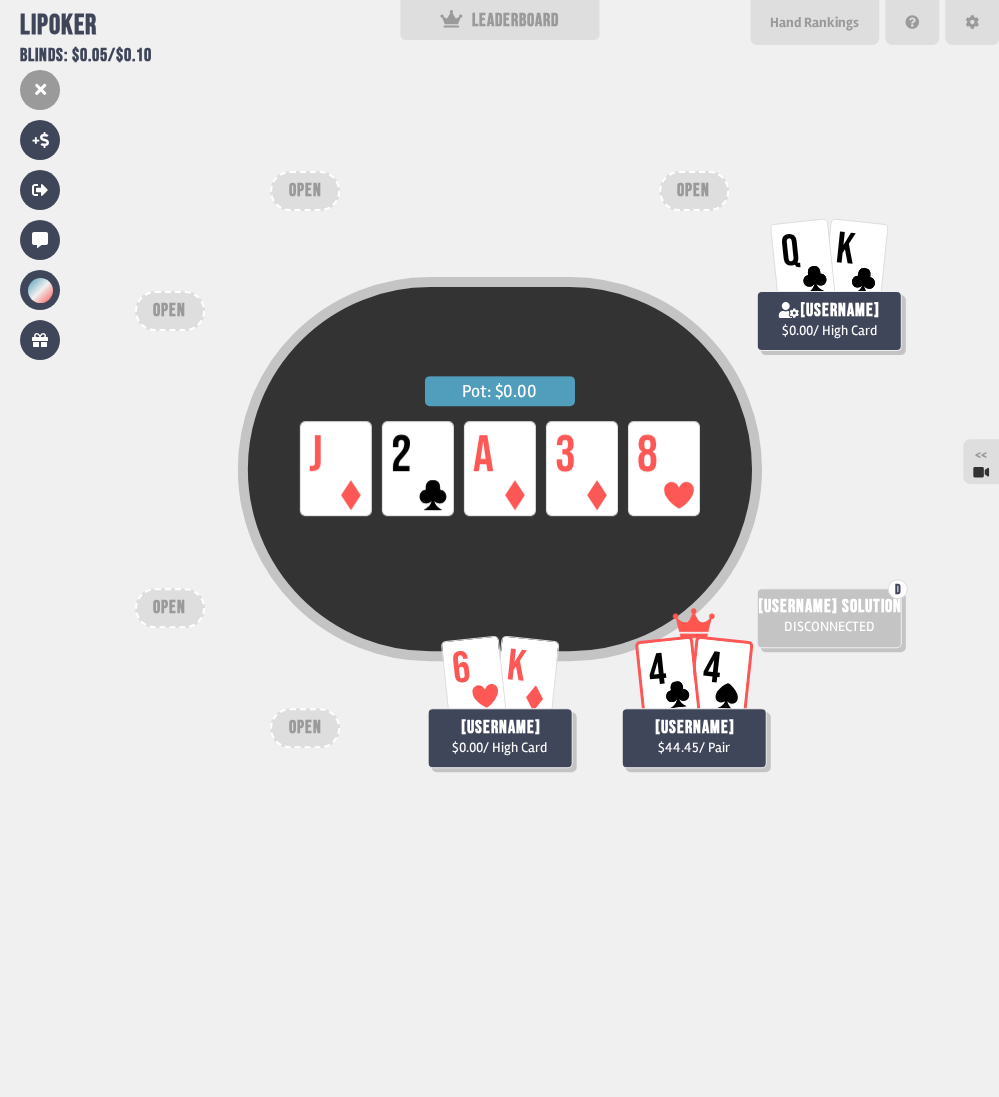click 